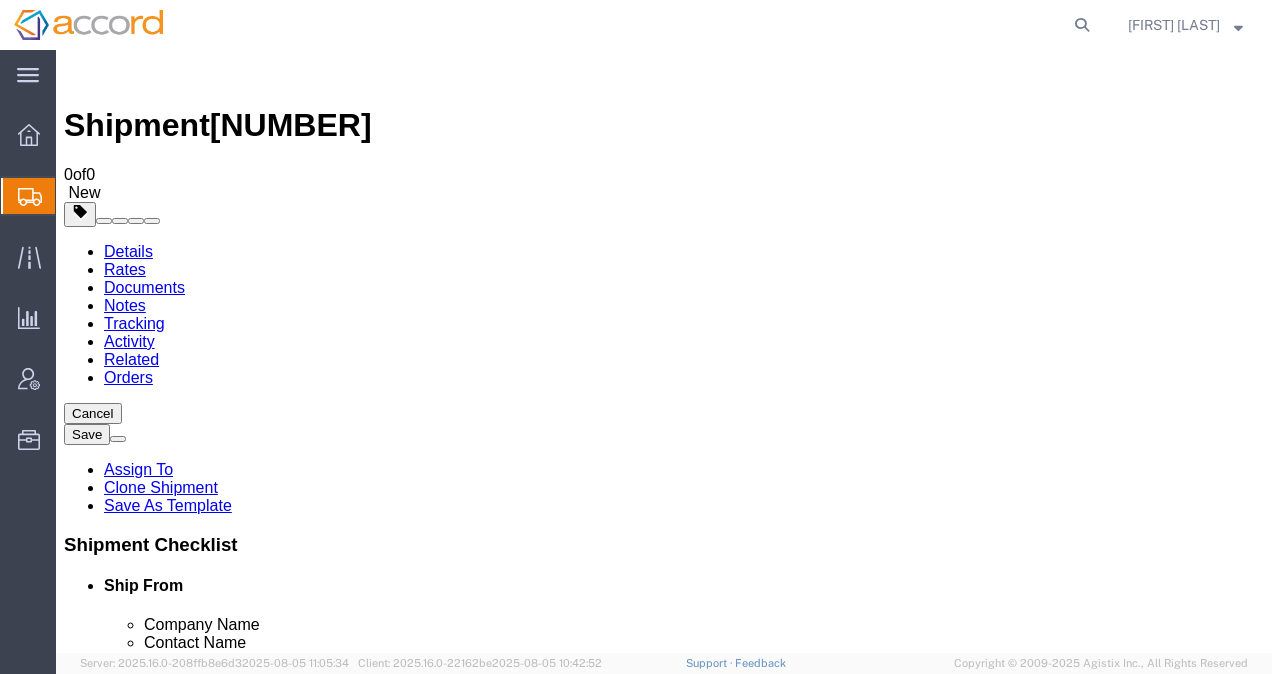 scroll, scrollTop: 0, scrollLeft: 0, axis: both 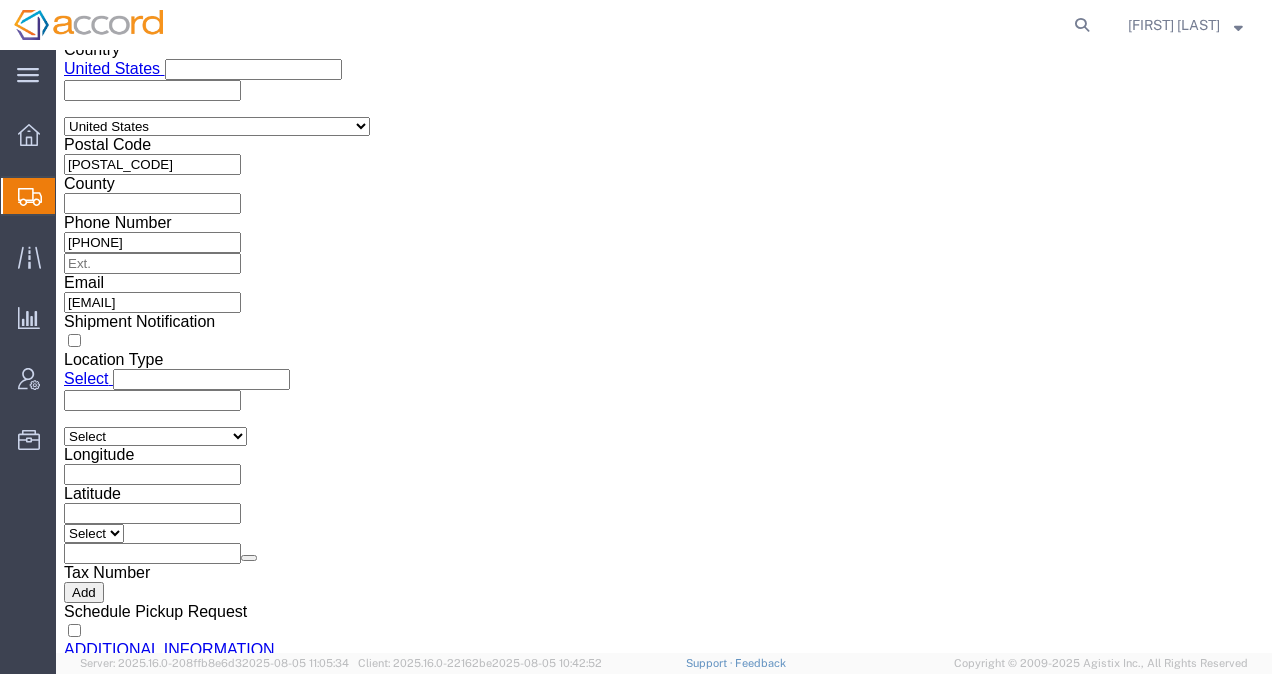 click on "Rates" 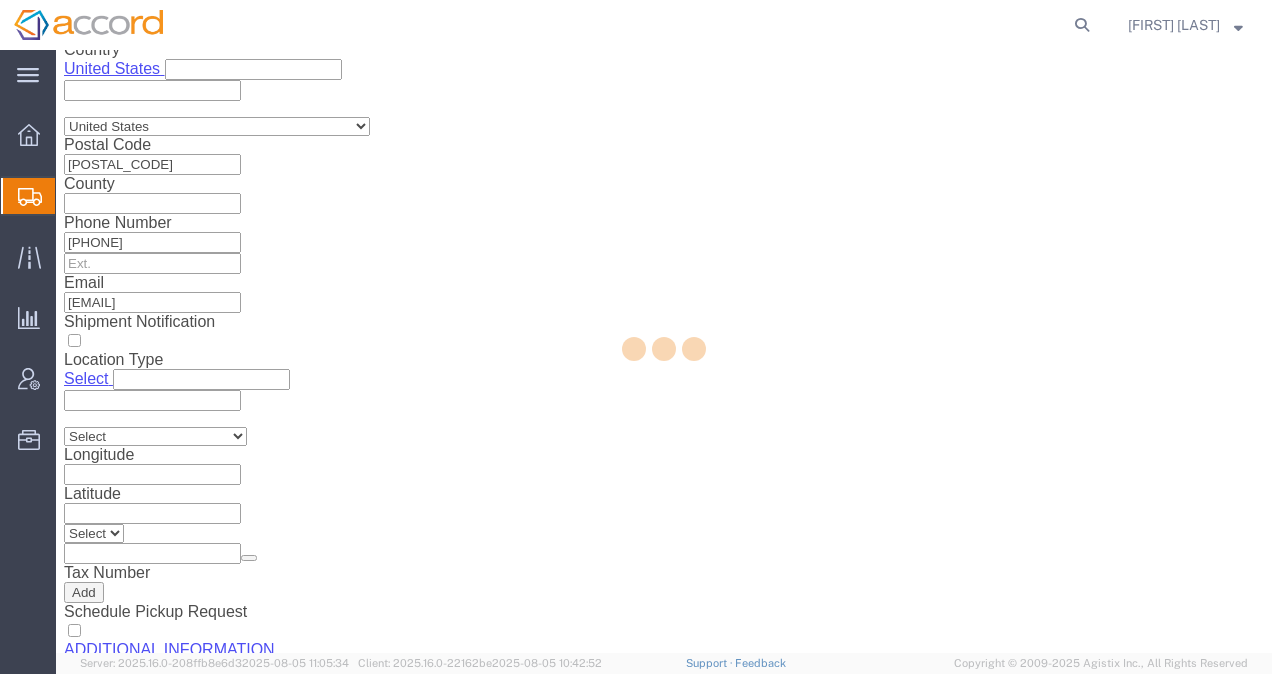 click 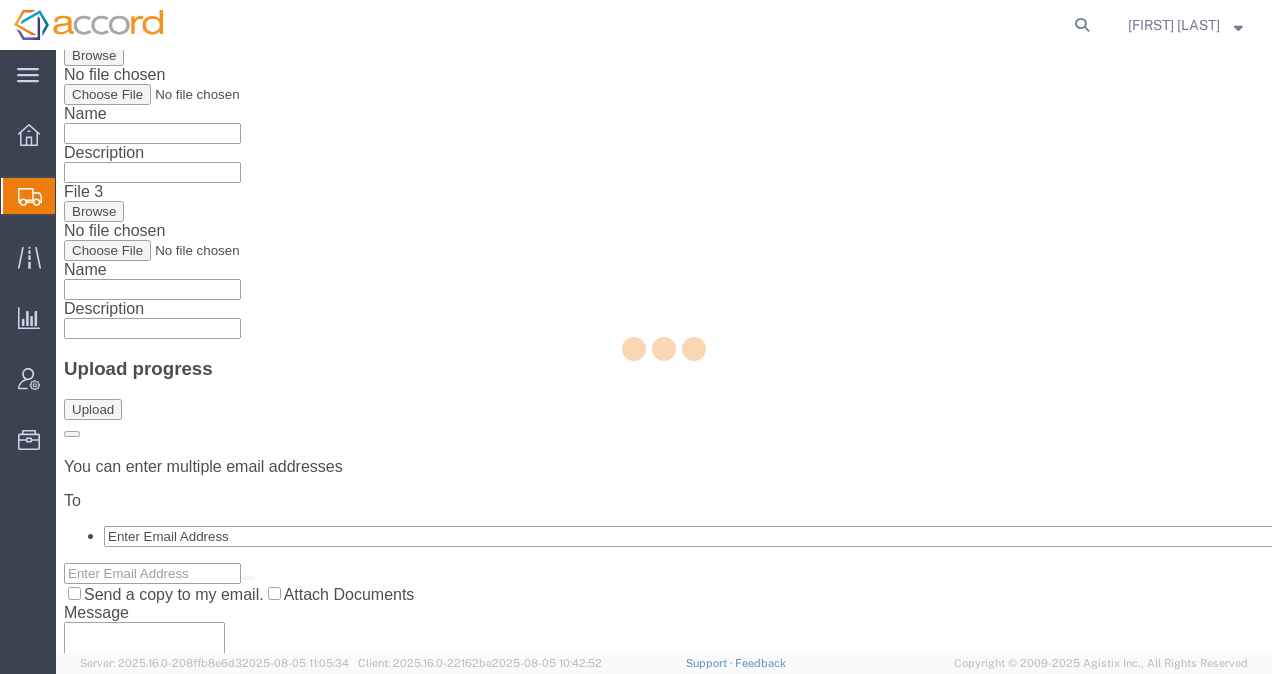 scroll, scrollTop: 0, scrollLeft: 0, axis: both 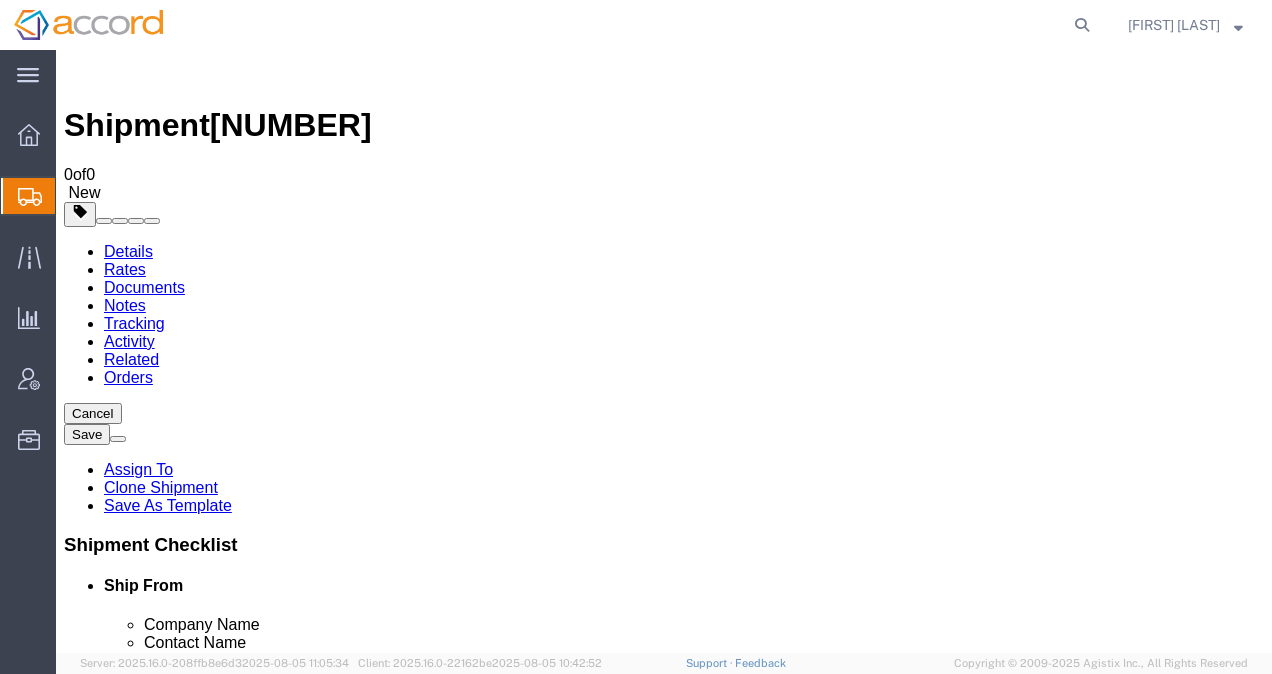 click on "Details" at bounding box center (128, 251) 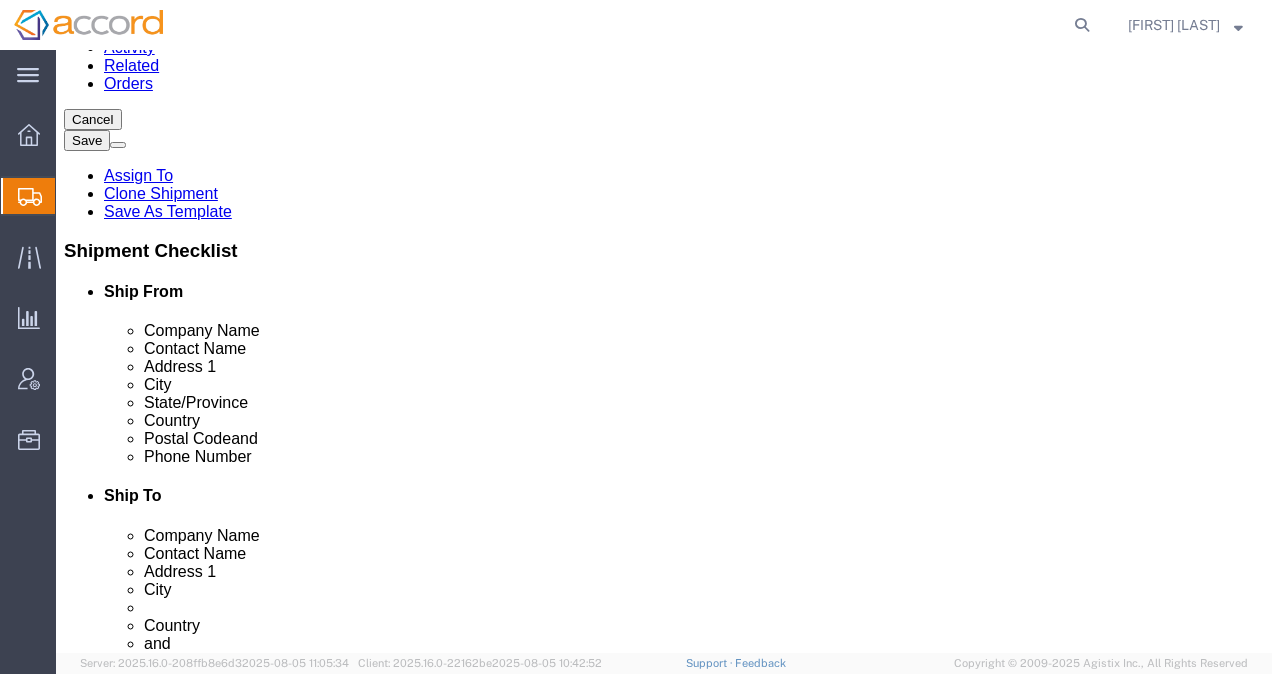 scroll, scrollTop: 300, scrollLeft: 0, axis: vertical 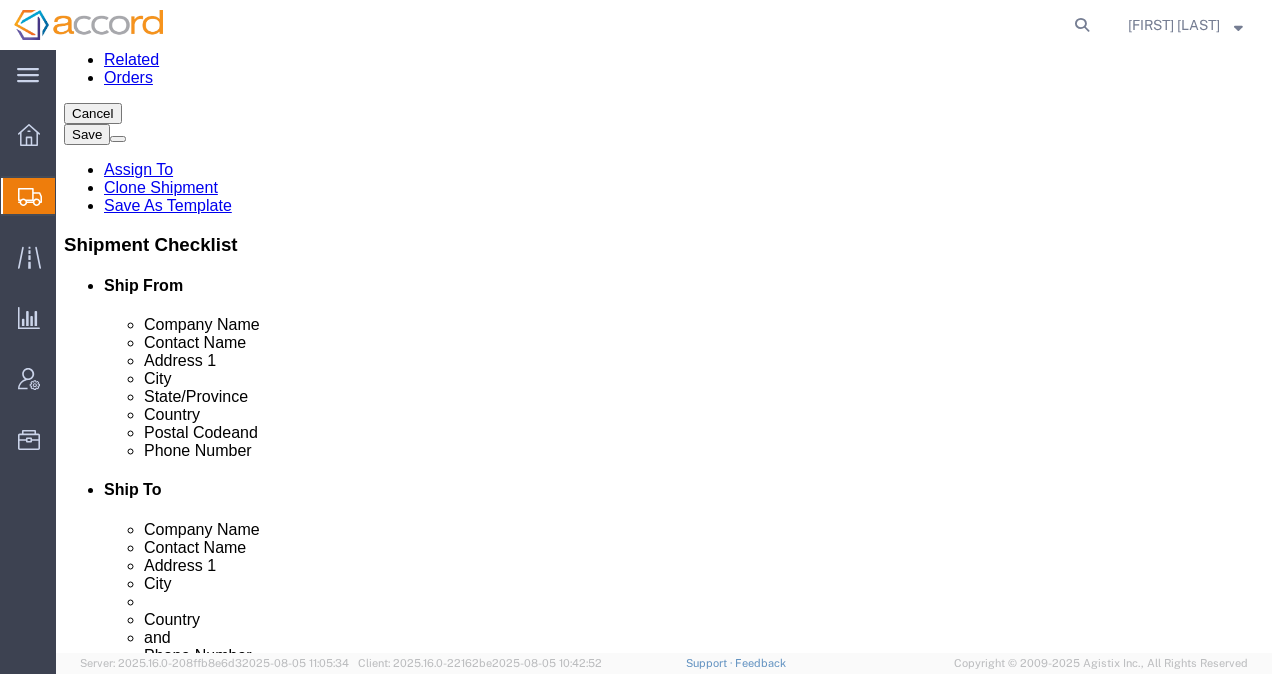 click on "[NUMBER]
x
Cardboard Box(es)
Package  Type
Select Bale(s) Basket(s) Bolt(s) Bottle(s) Buckets Bulk Bundle(s) Can(s) Cardboard Box(es) Carton(s) Case(s) Cask(s) Crate(s) Crating Bid Required Cylinder(s) Drum(s) (Fiberboard) Drum(s) (Metal) Drum(s) (Plastic) Envelope Large Box Loose Agricultrural Product Medium Box Naked Cargo (UnPackaged) PAK Pail(s) Pallet(s) Oversized (Not Stackable) Pallet(s) Oversized (Stackable) Pallet(s) Standard (Not Stackable) Pallet(s) Standard (Stackable) Rack Roll(s) Skid(s) Slipsheet Small Box Tube Vendor Packaging Xtreme Half Stack Your Packaging
Carton Count
Number
[NUMBER]
Dimensions
Length
[NUMBER]
x
Width
[NUMBER]
x
Height
[NUMBER]    Select cm ft in" 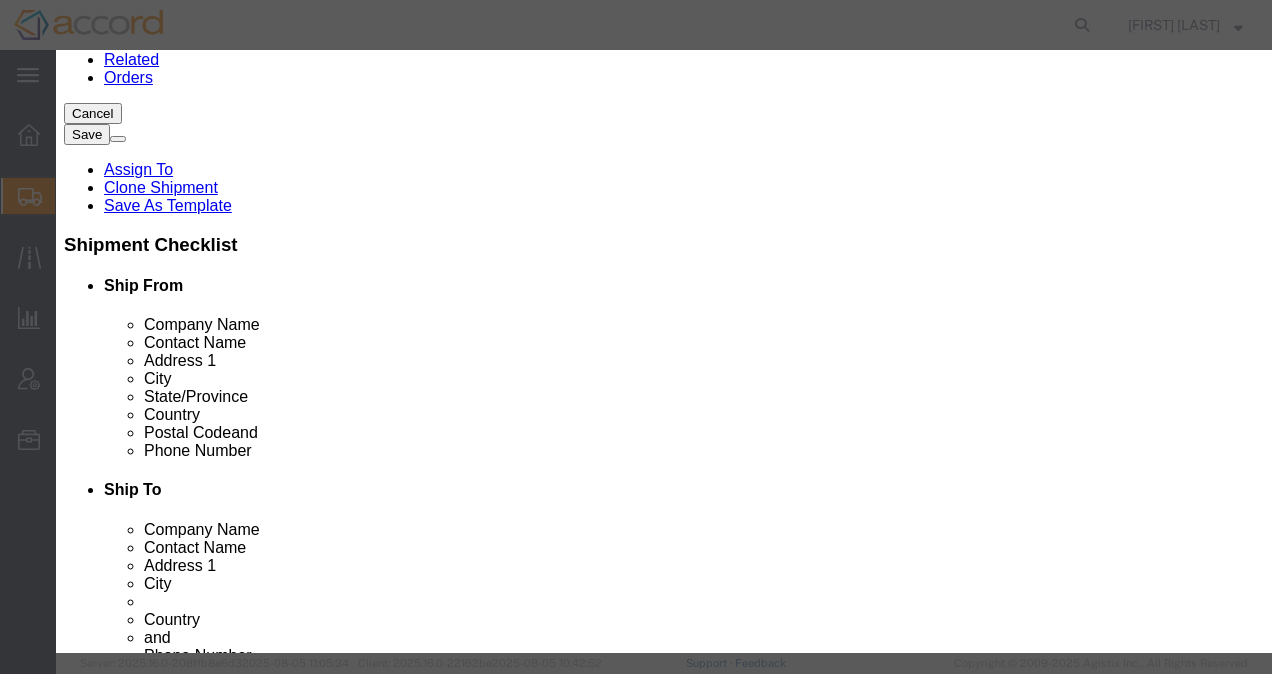 scroll, scrollTop: 578, scrollLeft: 0, axis: vertical 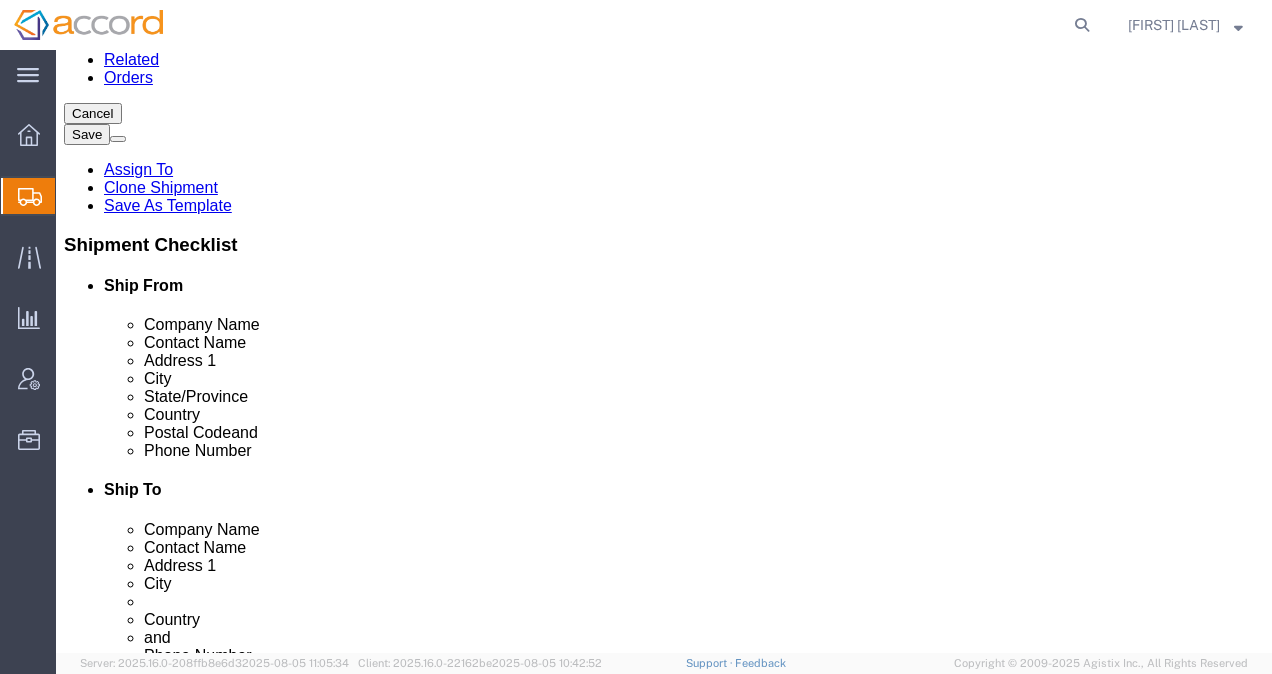 click on "Pieces:" 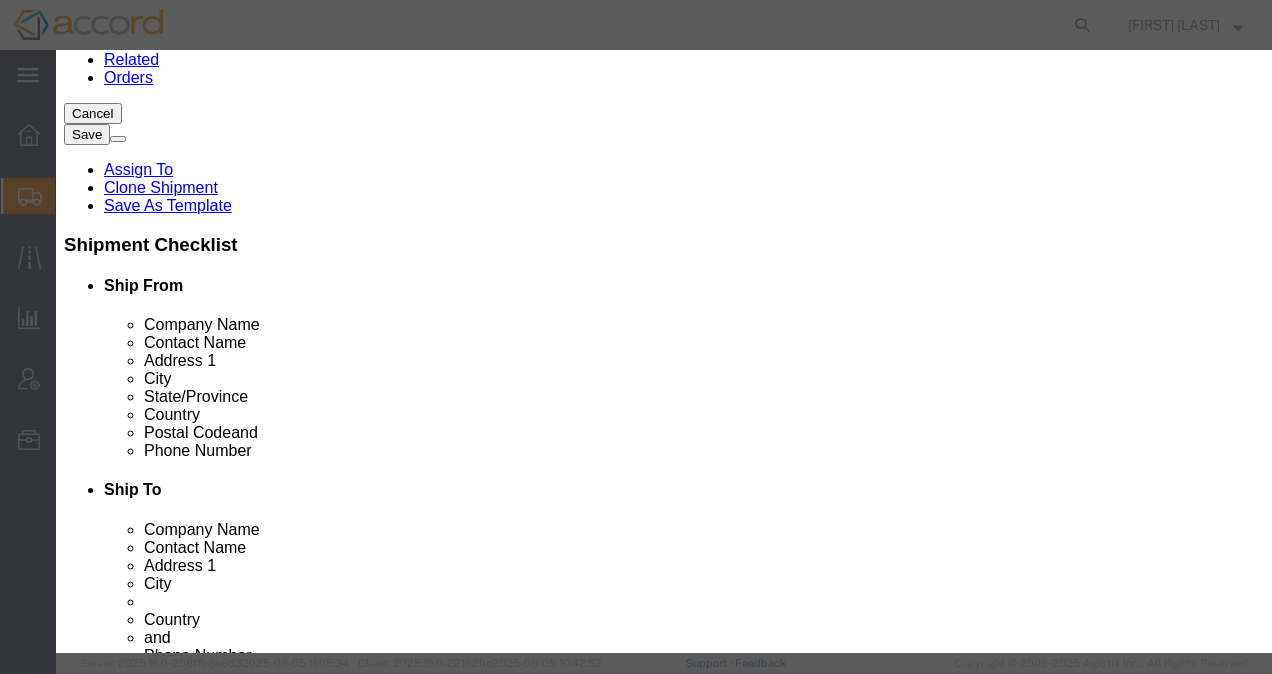 scroll, scrollTop: 478, scrollLeft: 0, axis: vertical 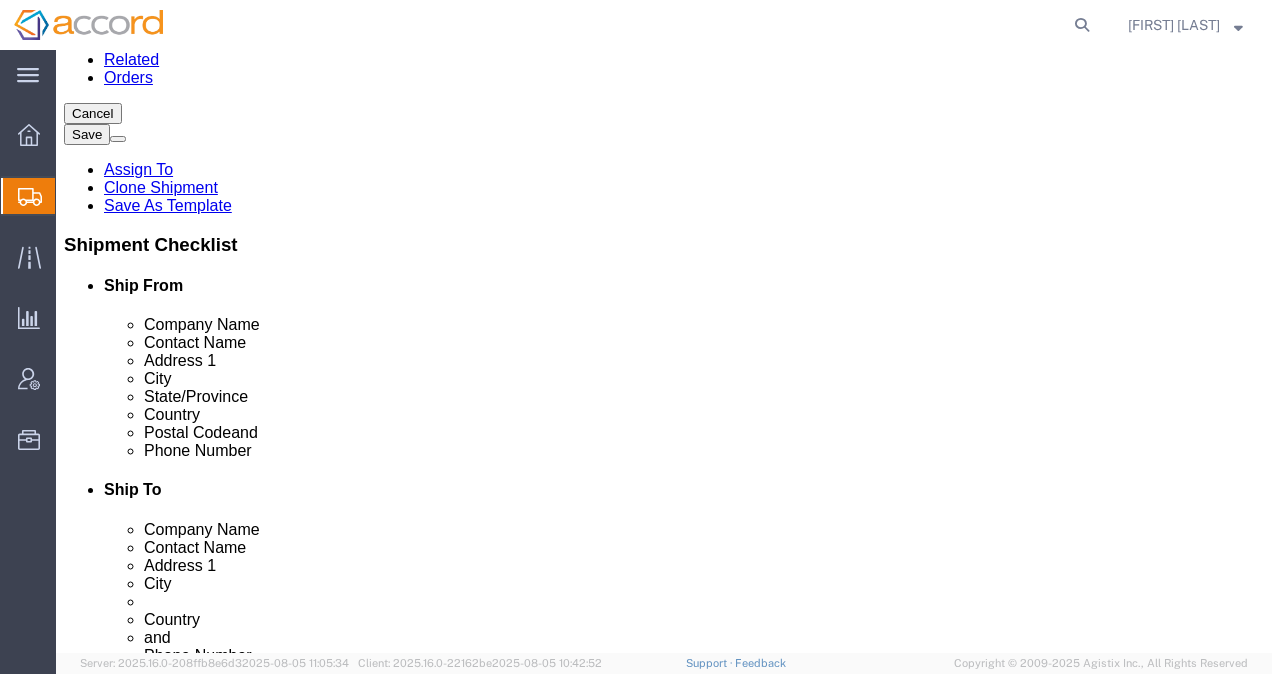 click on "Pieces:
[NUMBER]Not otherwise specified
Total value:" 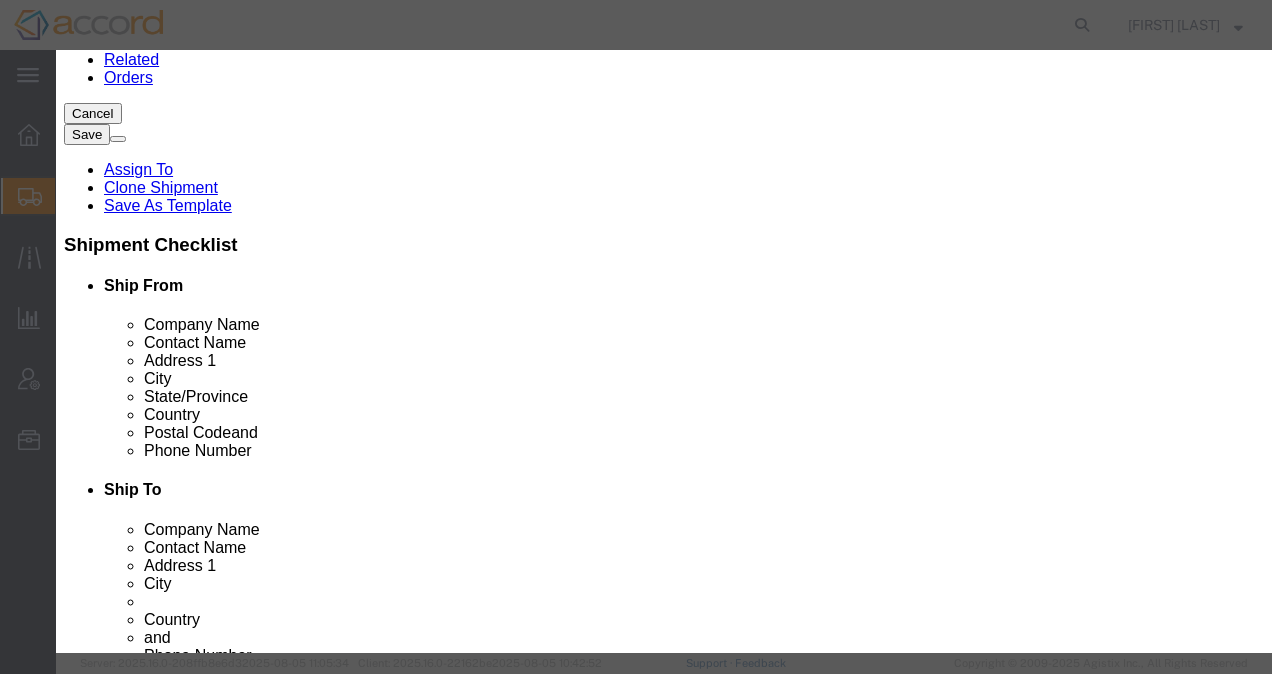 drag, startPoint x: 358, startPoint y: 190, endPoint x: -60, endPoint y: 191, distance: 418.0012 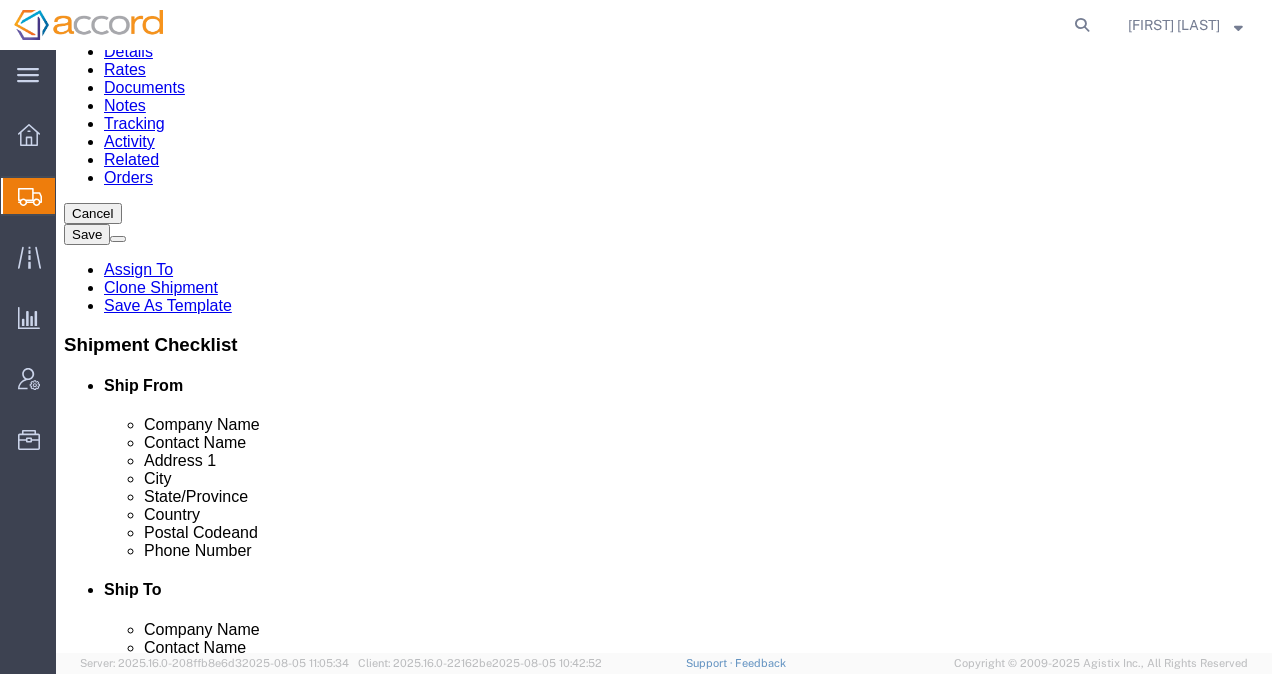scroll, scrollTop: 349, scrollLeft: 0, axis: vertical 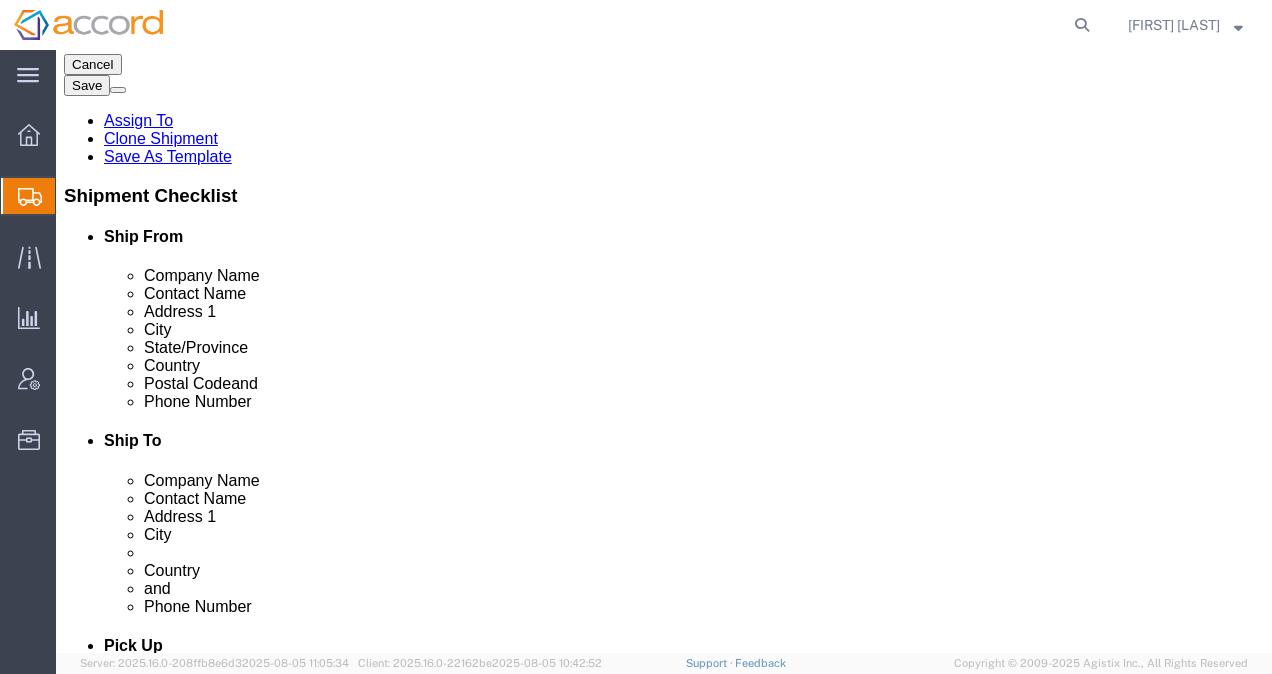 click on "Continue" 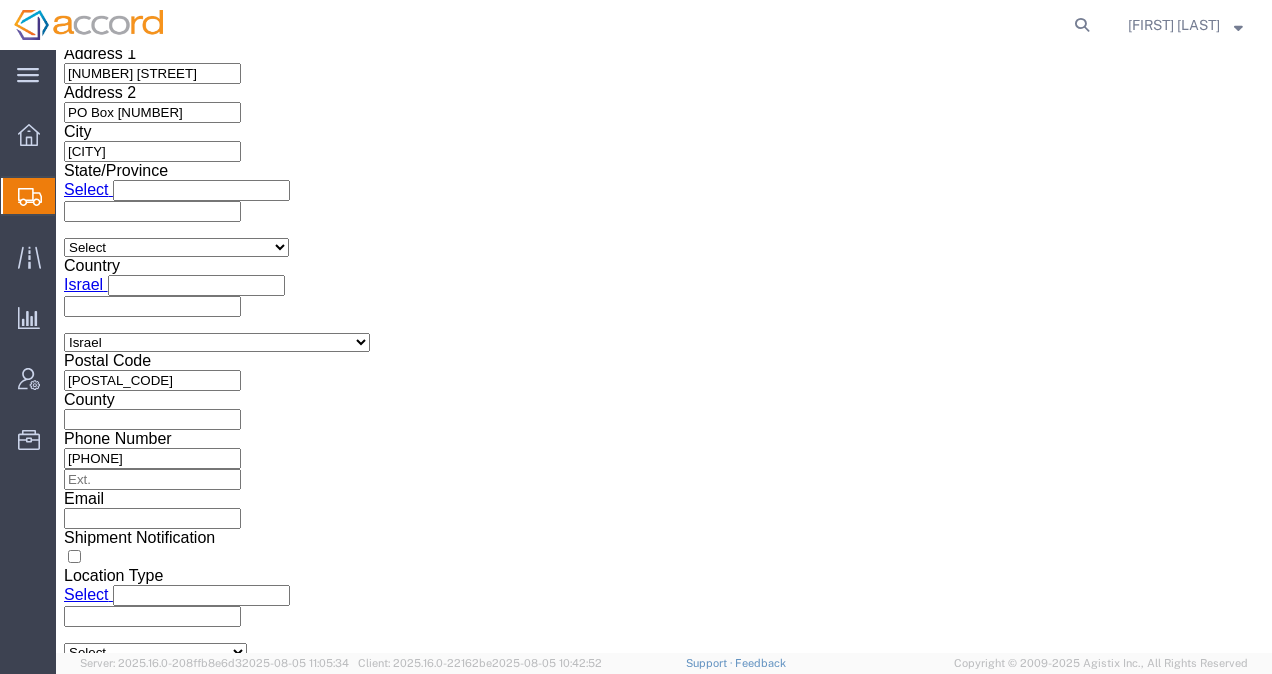 scroll, scrollTop: 2700, scrollLeft: 0, axis: vertical 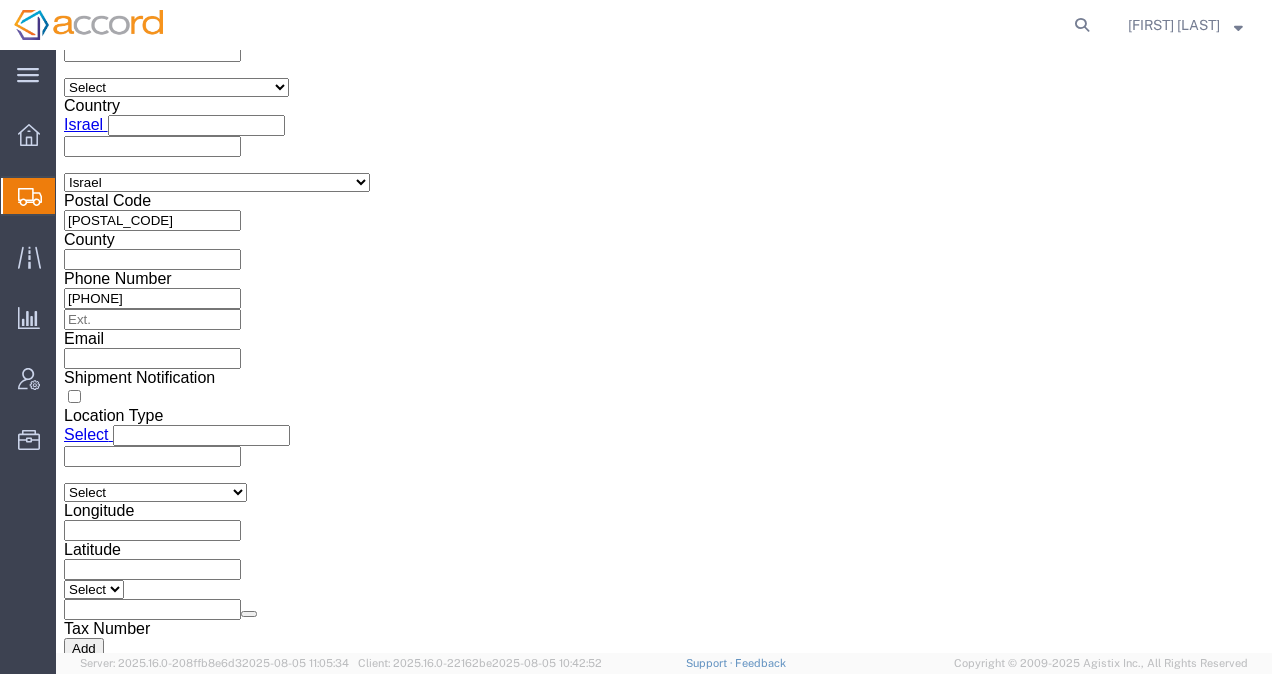 click on "Save" 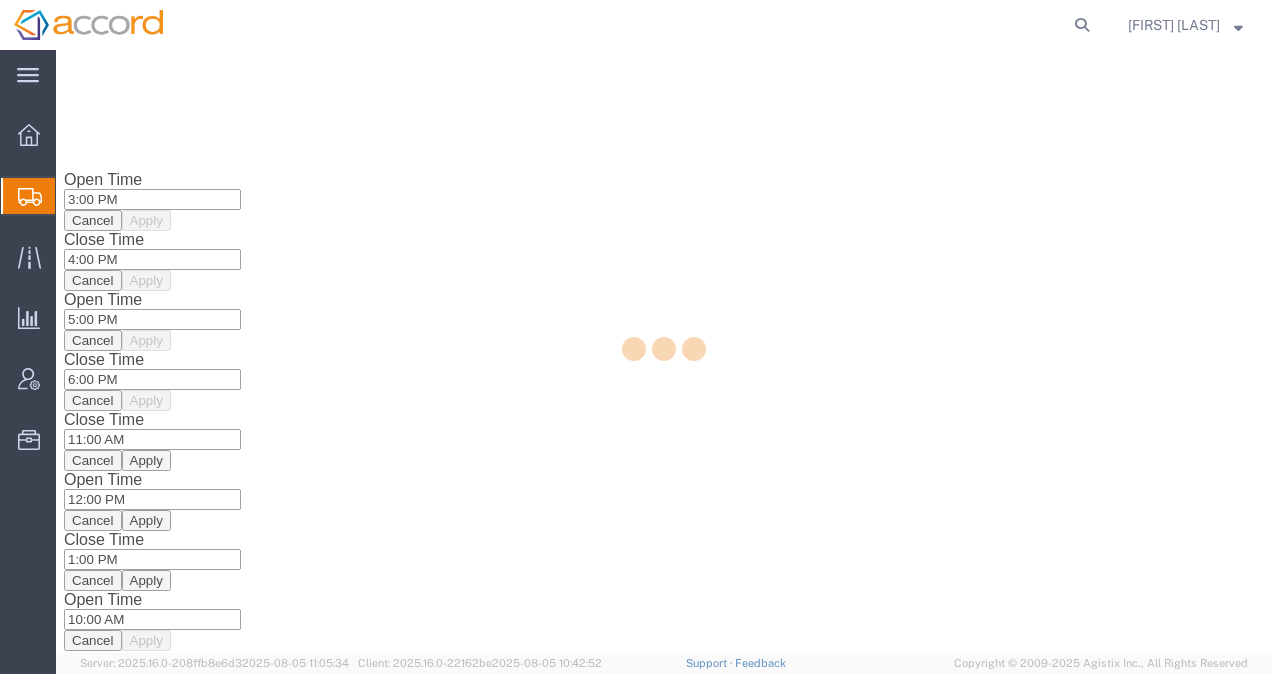 scroll, scrollTop: 0, scrollLeft: 0, axis: both 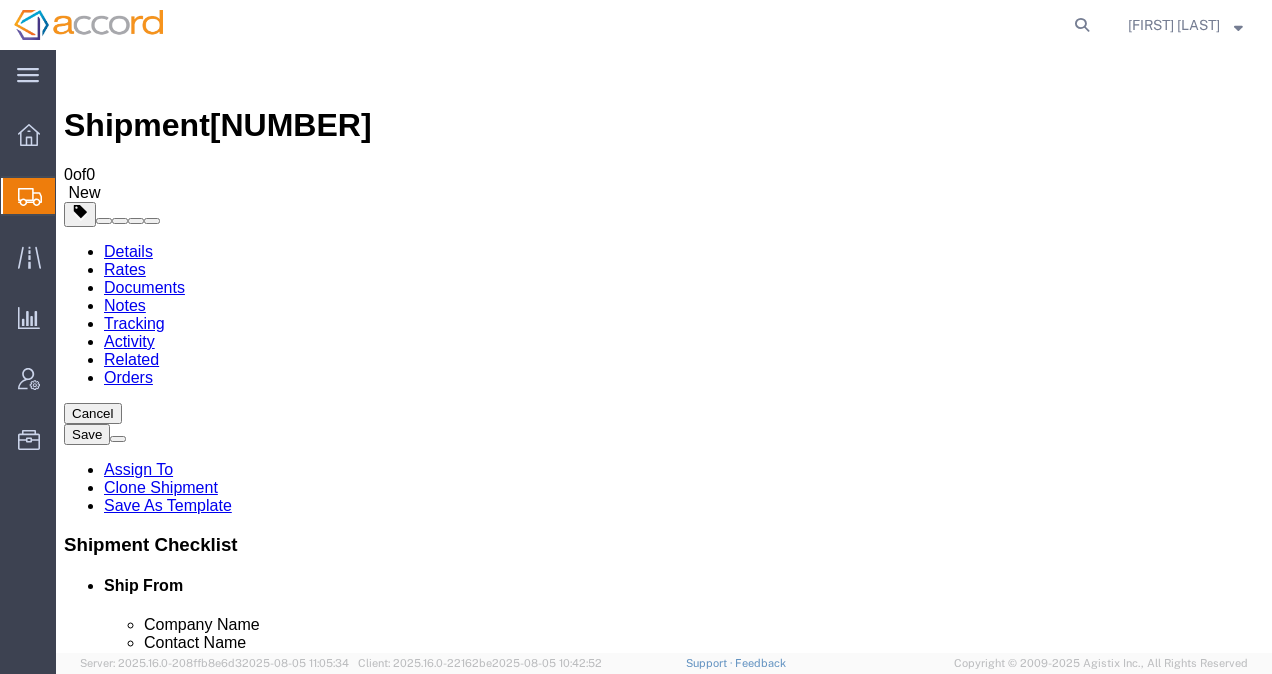 click on "Book Manually" at bounding box center [115, 1199] 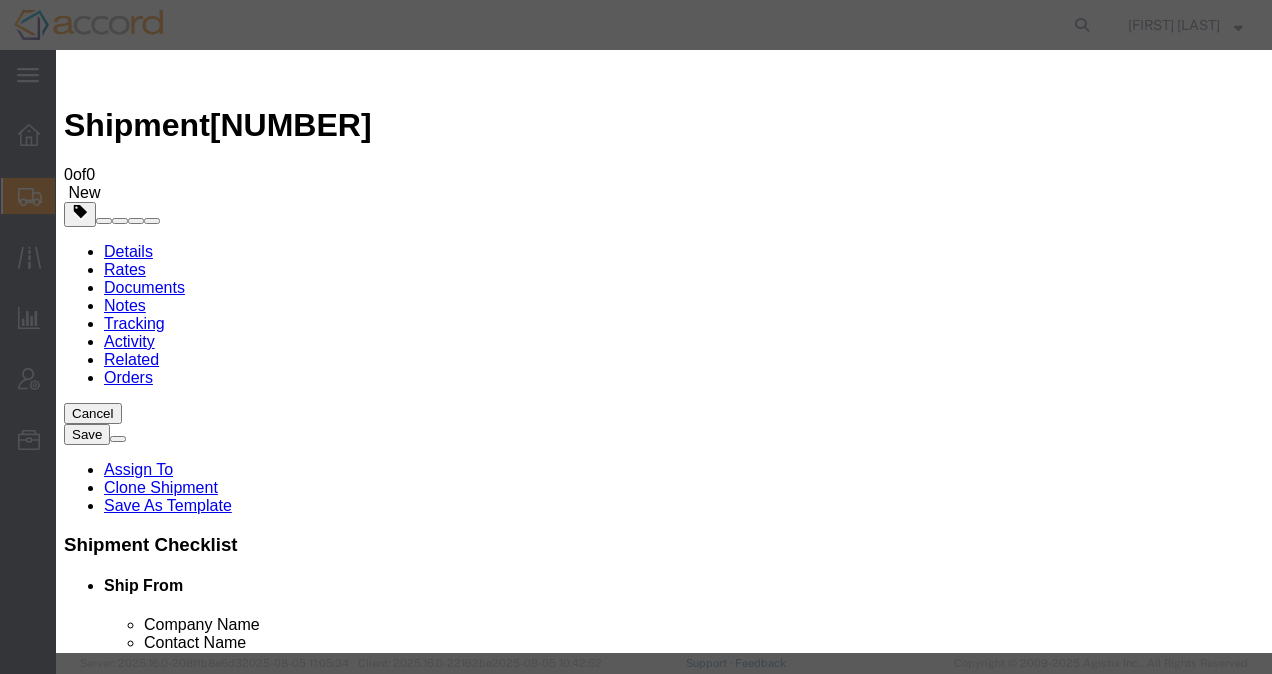 click on "Select Add New Carrier (and default service) AIT Worldwide Expeditors International FedEx Custom Critical" at bounding box center (235, 1323) 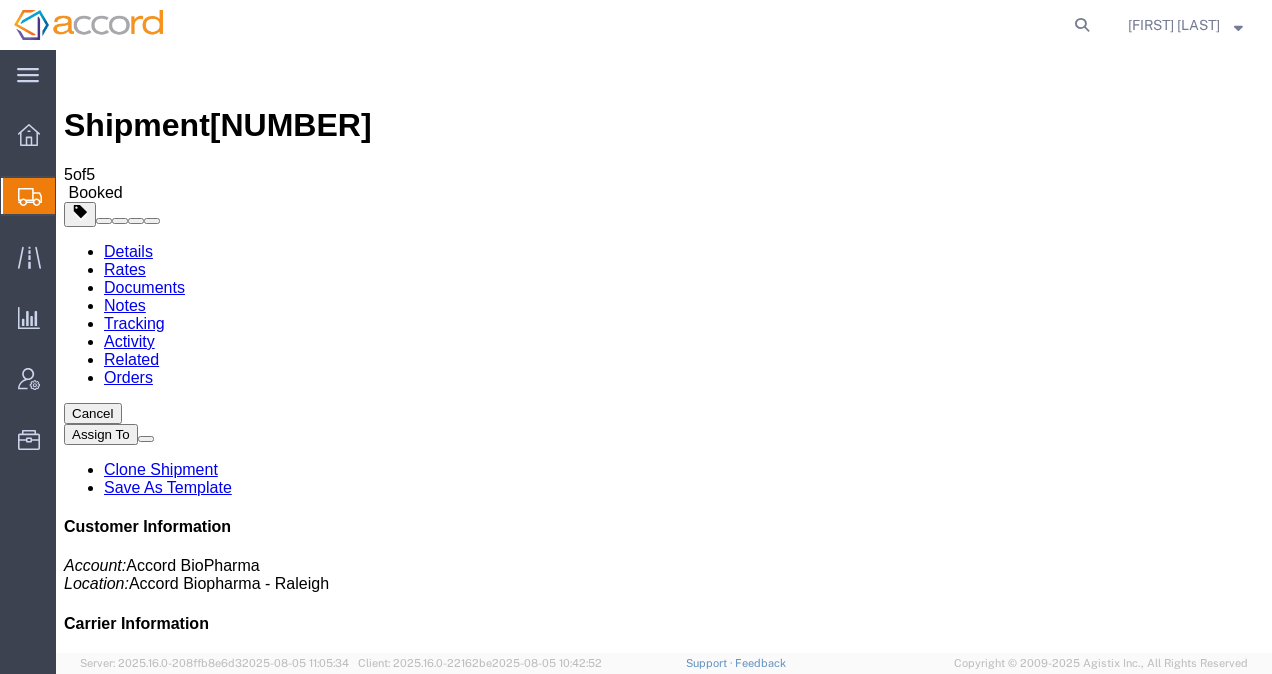 click on "Commercial Invoice" at bounding box center (152, 1851) 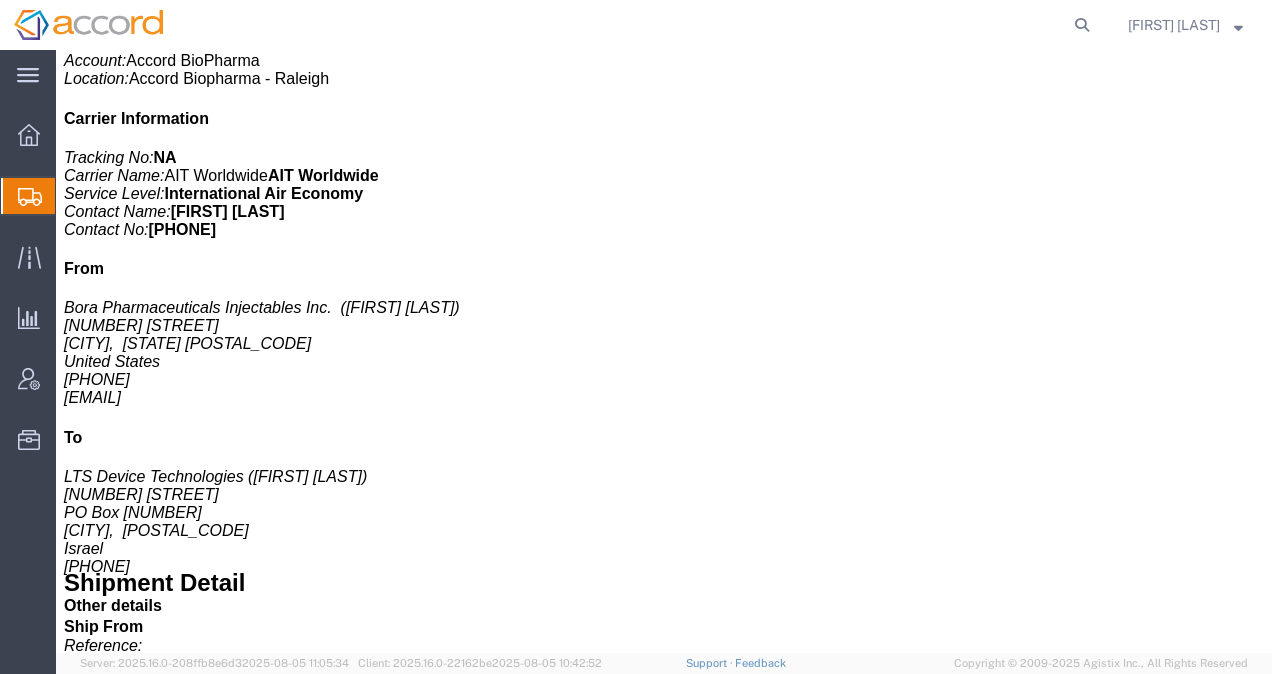 scroll, scrollTop: 600, scrollLeft: 0, axis: vertical 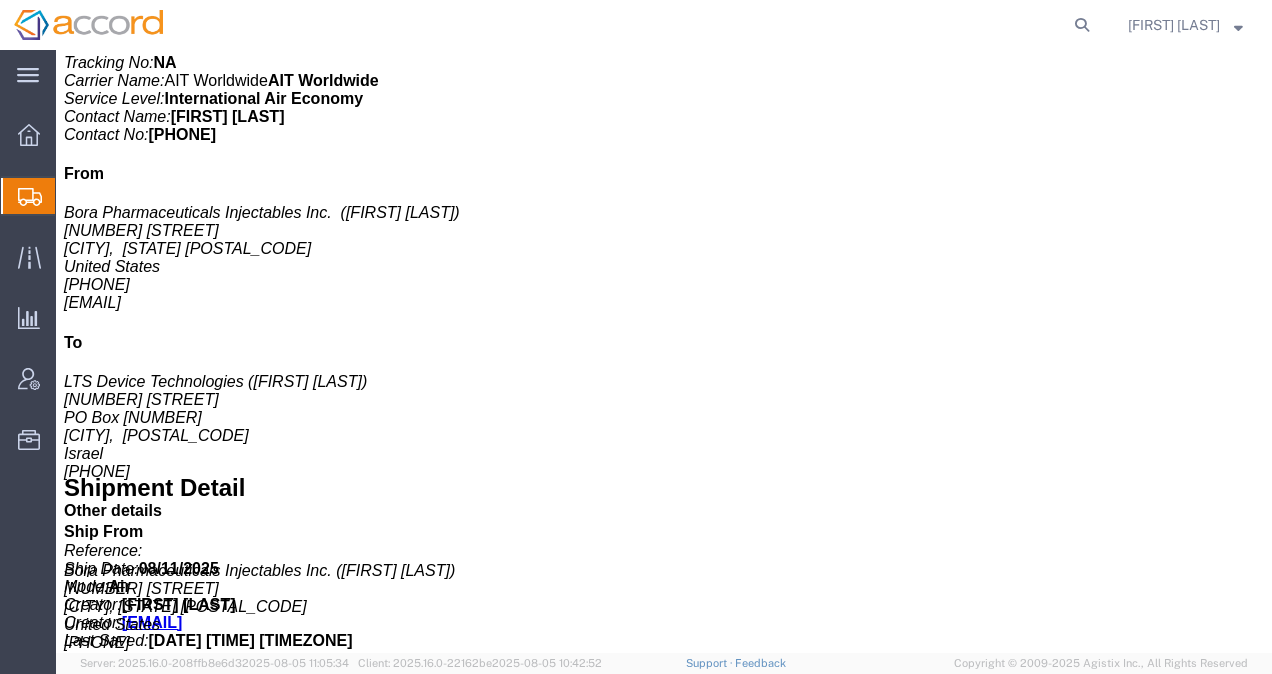 click 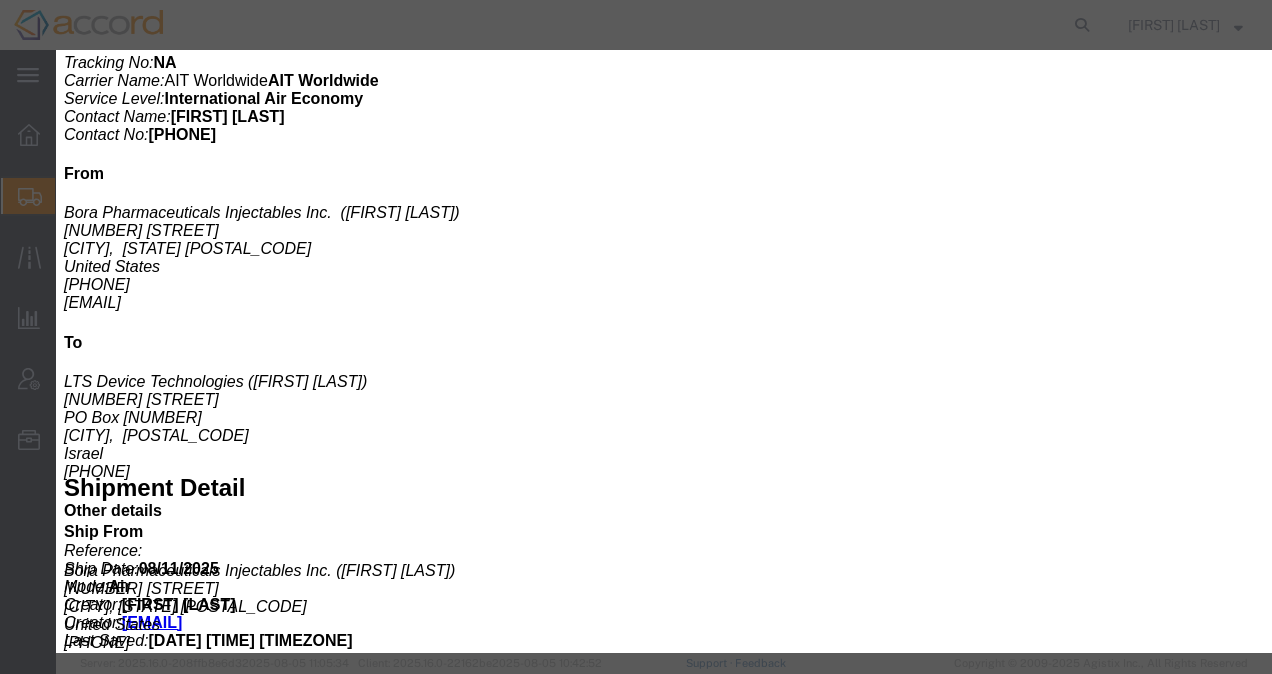 click on "0.00" 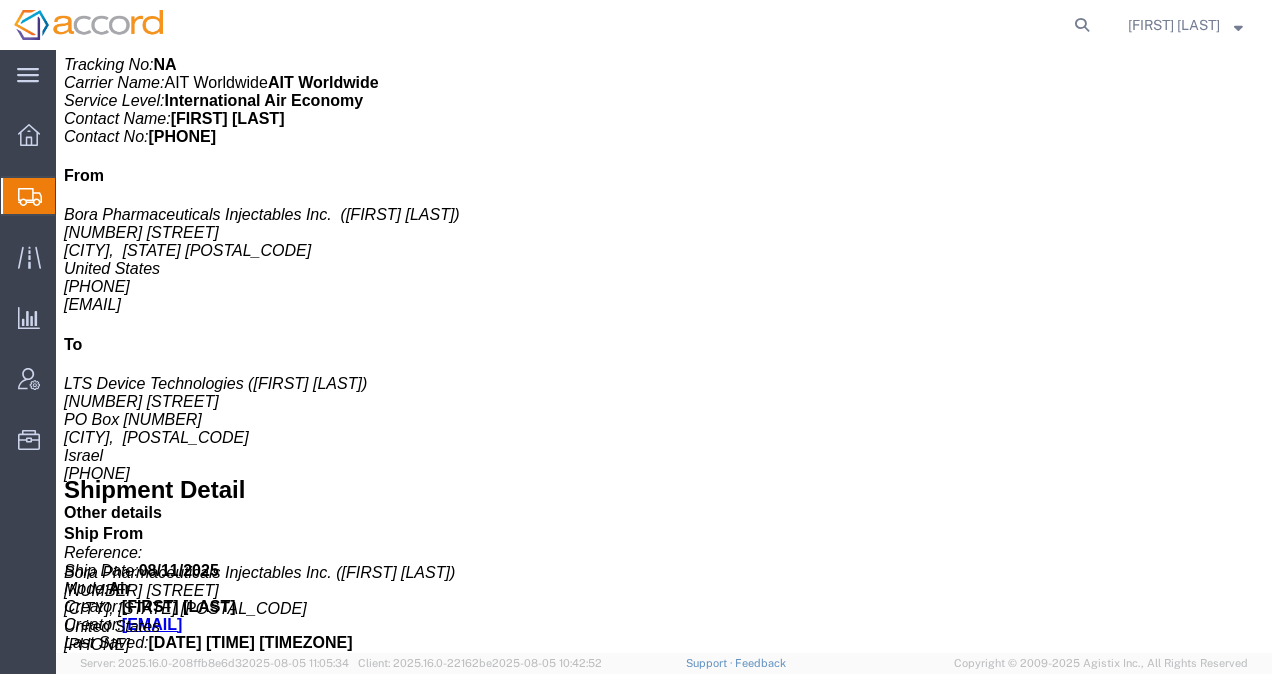 scroll, scrollTop: 500, scrollLeft: 0, axis: vertical 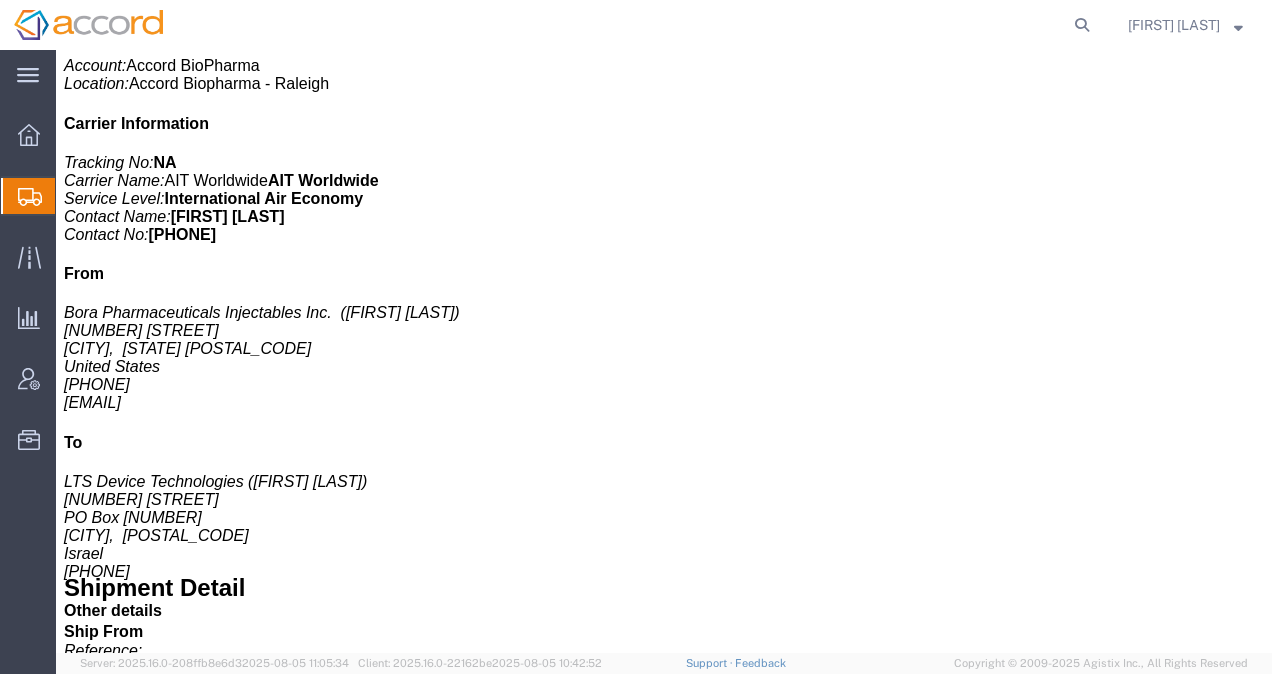click on "Documents" 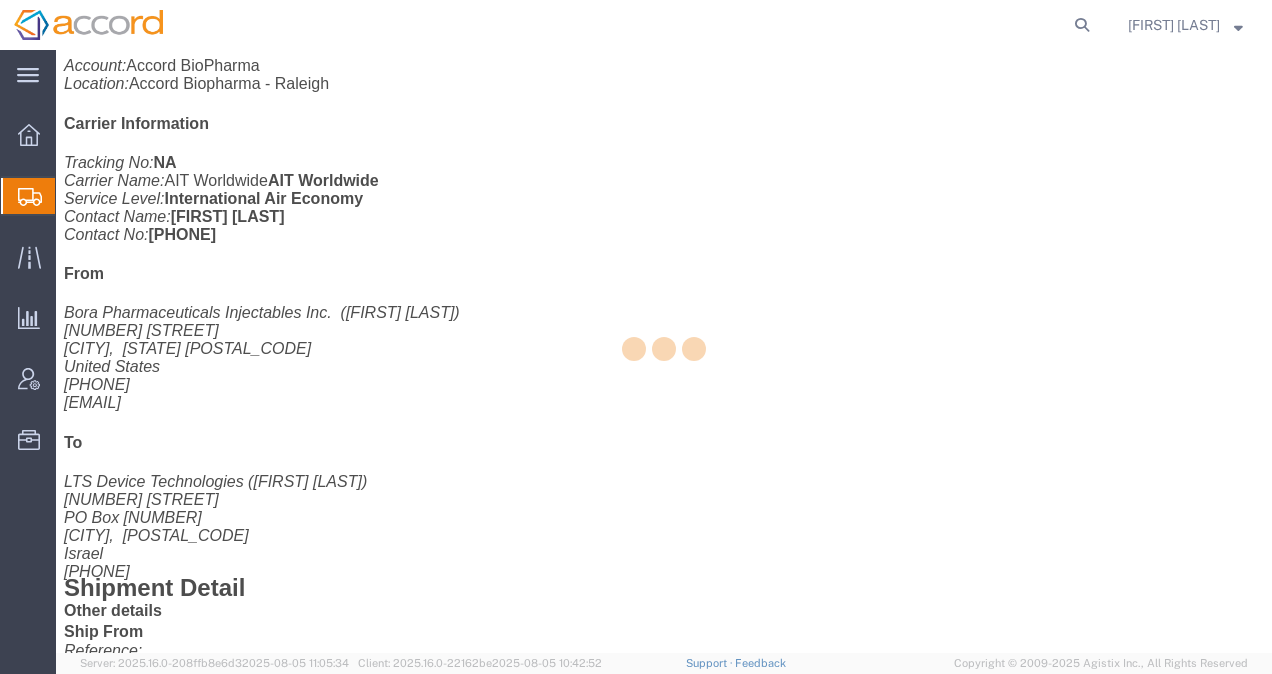 scroll, scrollTop: 0, scrollLeft: 0, axis: both 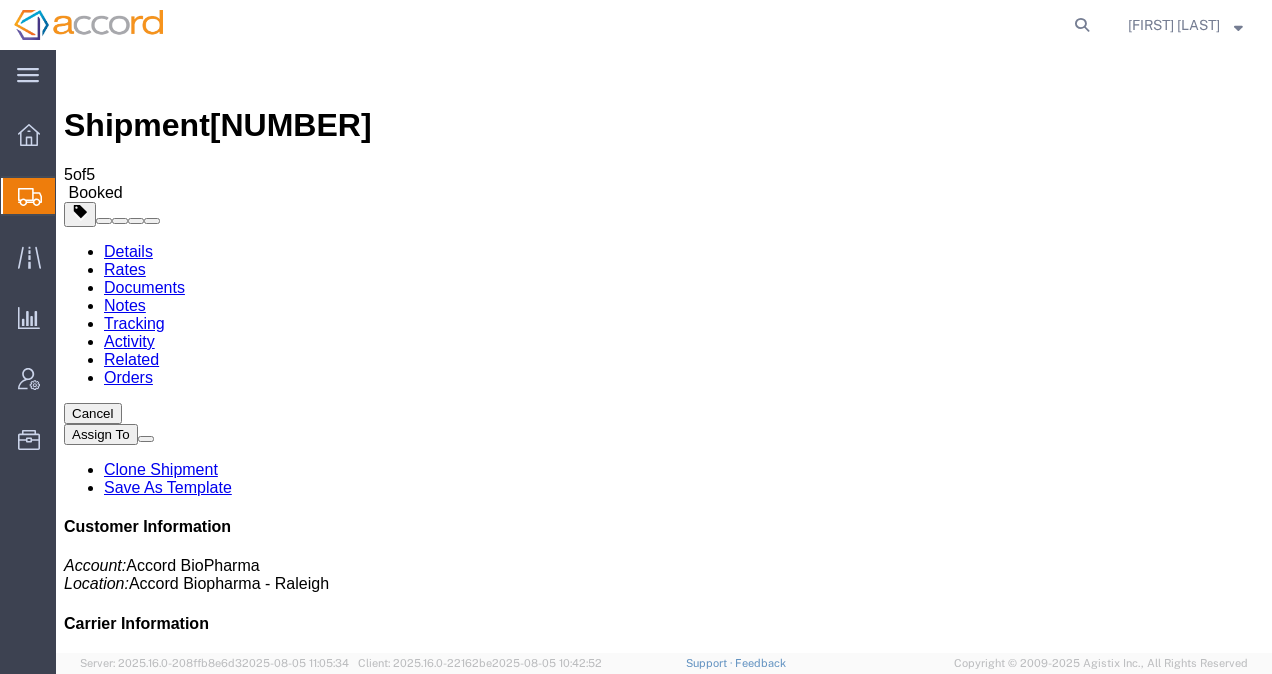 click on "Regenerate Documents" at bounding box center [188, 1251] 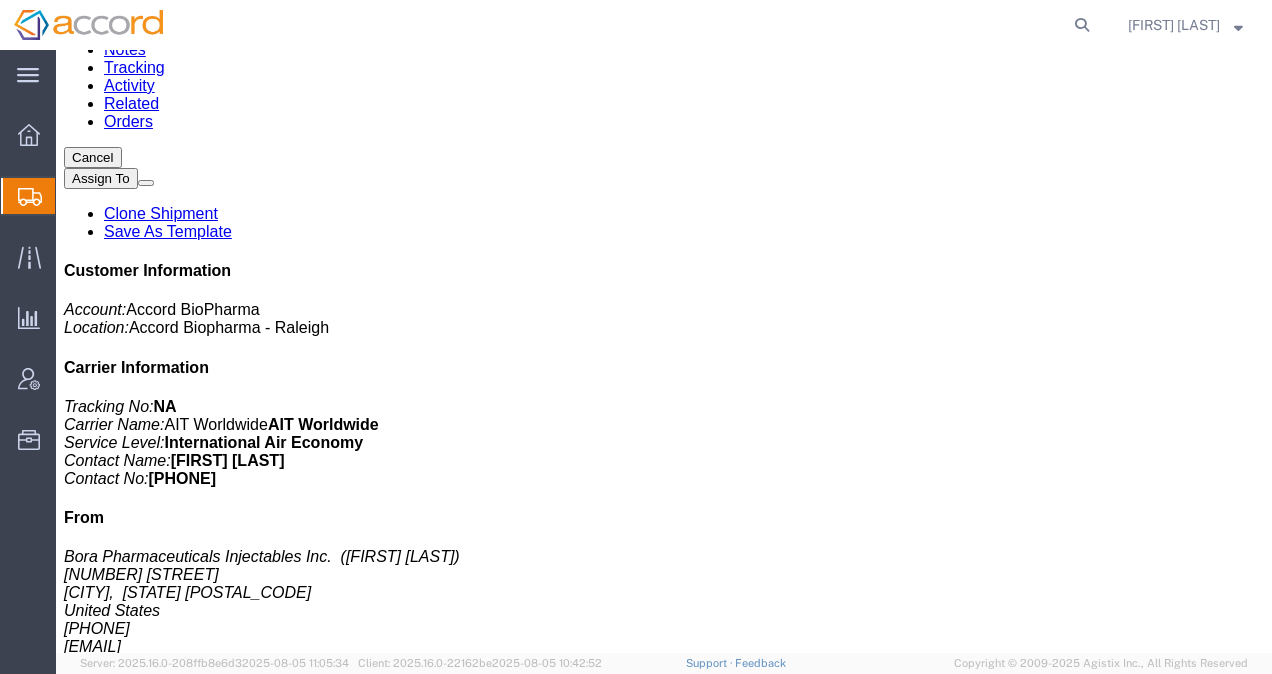 scroll, scrollTop: 400, scrollLeft: 0, axis: vertical 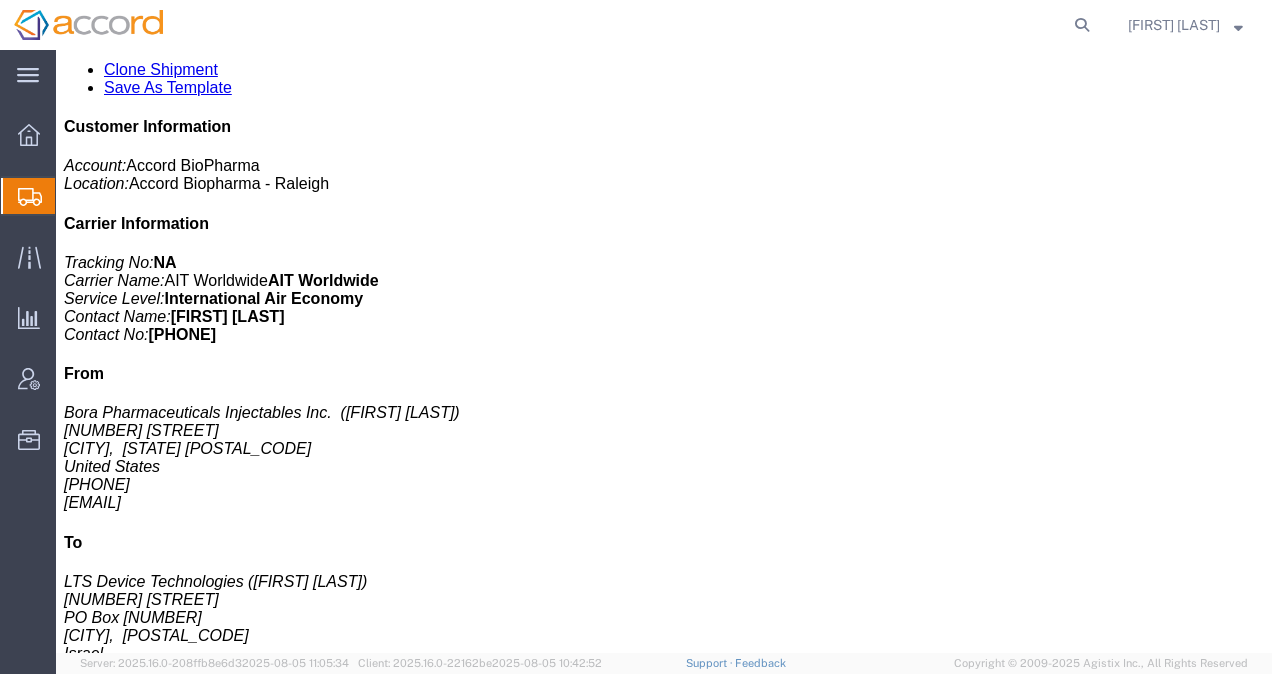 click 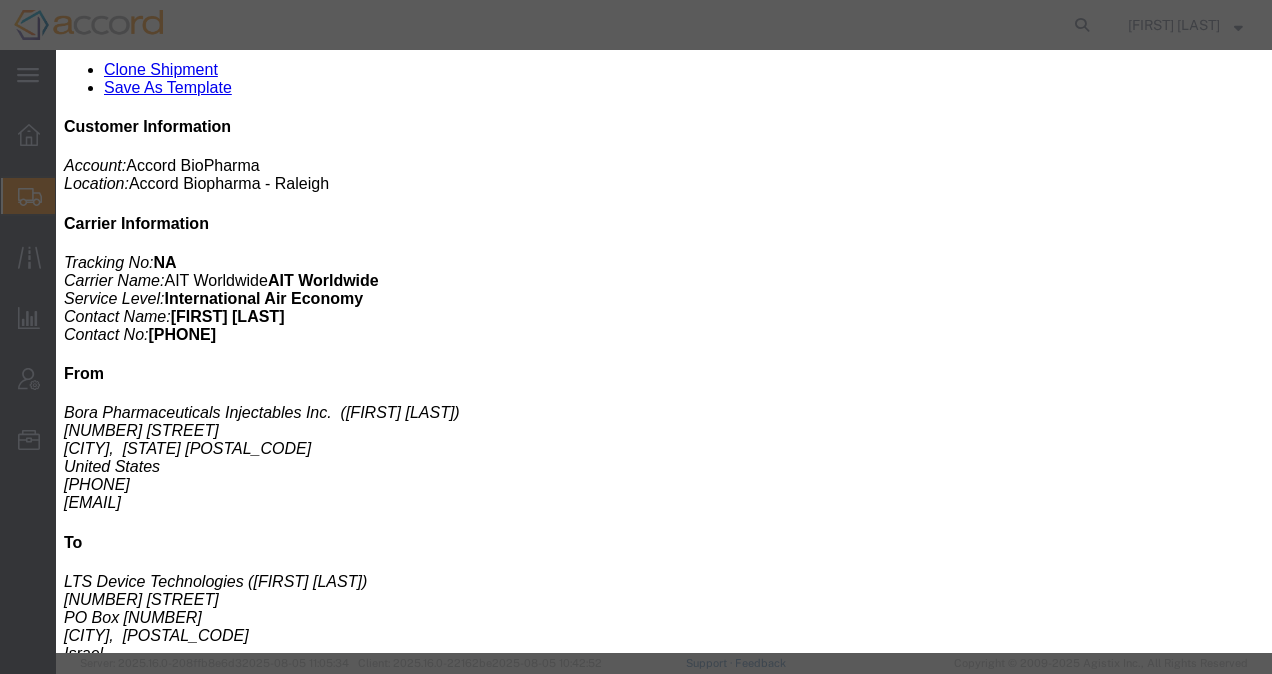 scroll, scrollTop: 3, scrollLeft: 0, axis: vertical 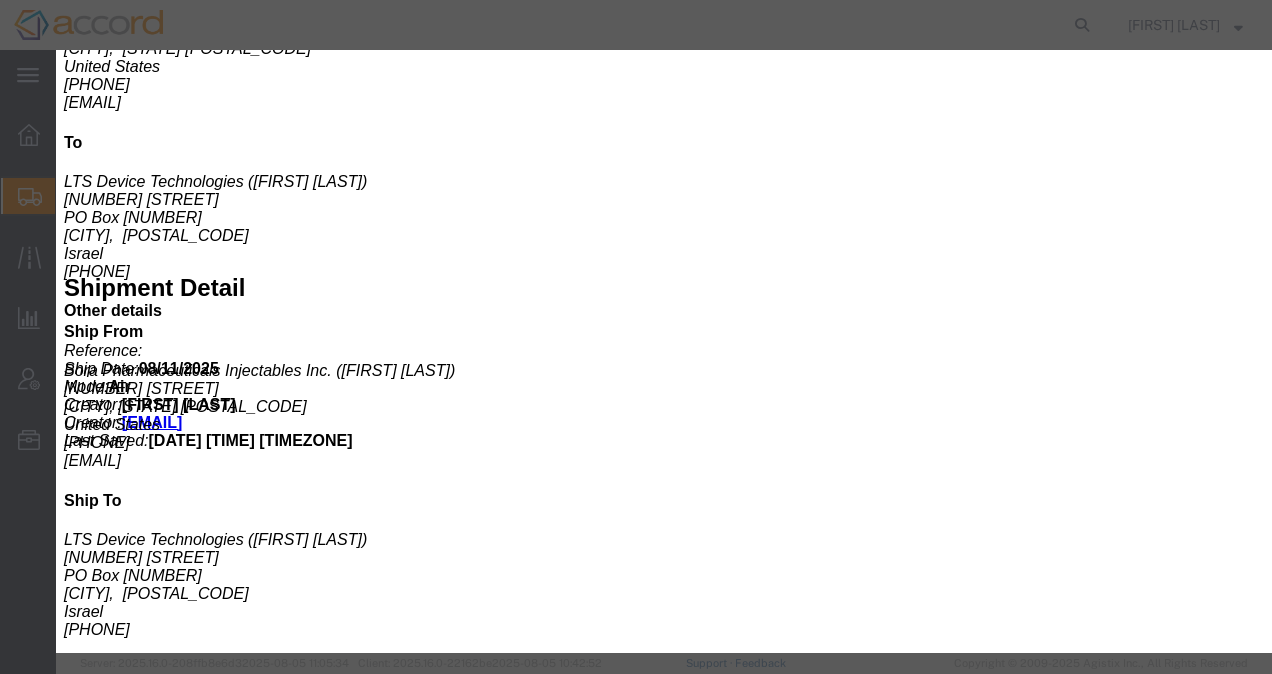 click 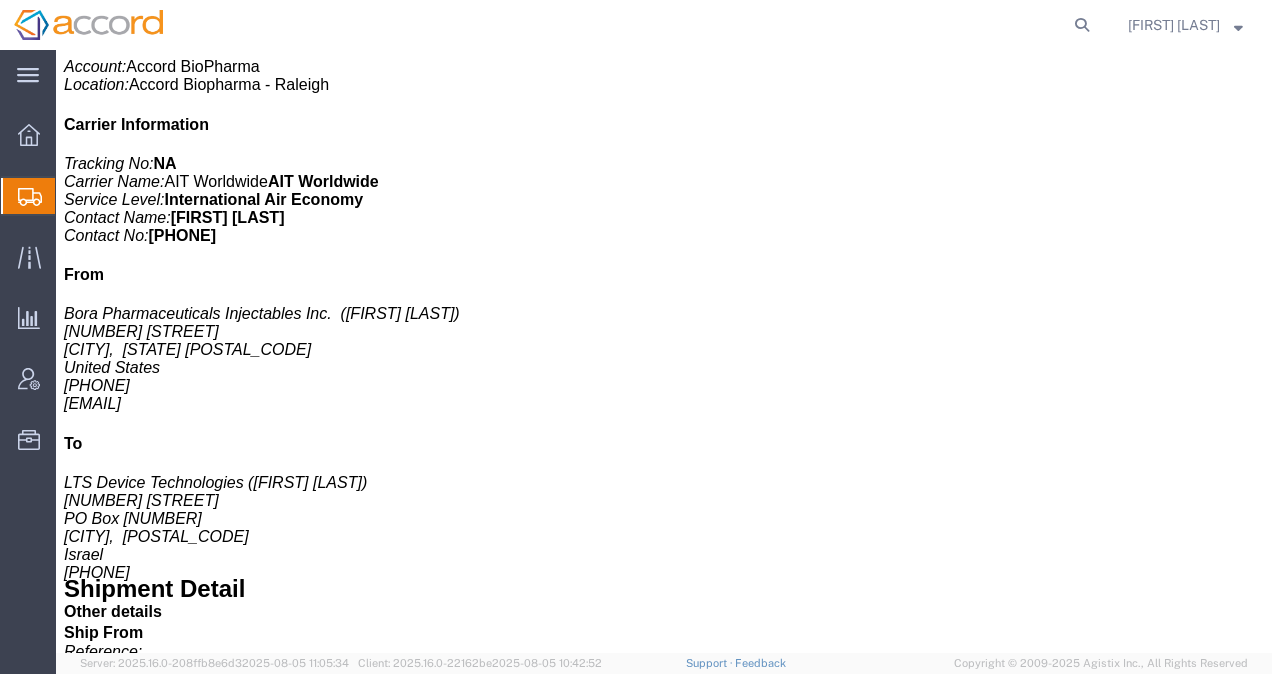 scroll, scrollTop: 500, scrollLeft: 0, axis: vertical 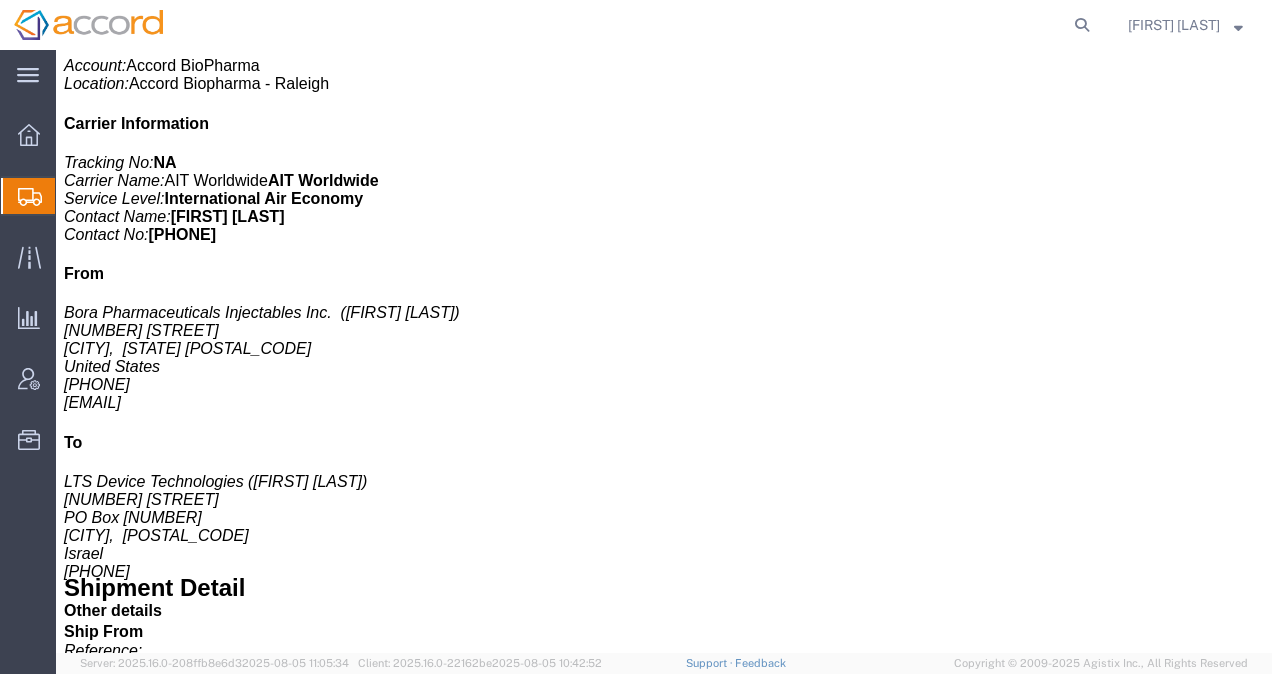 click 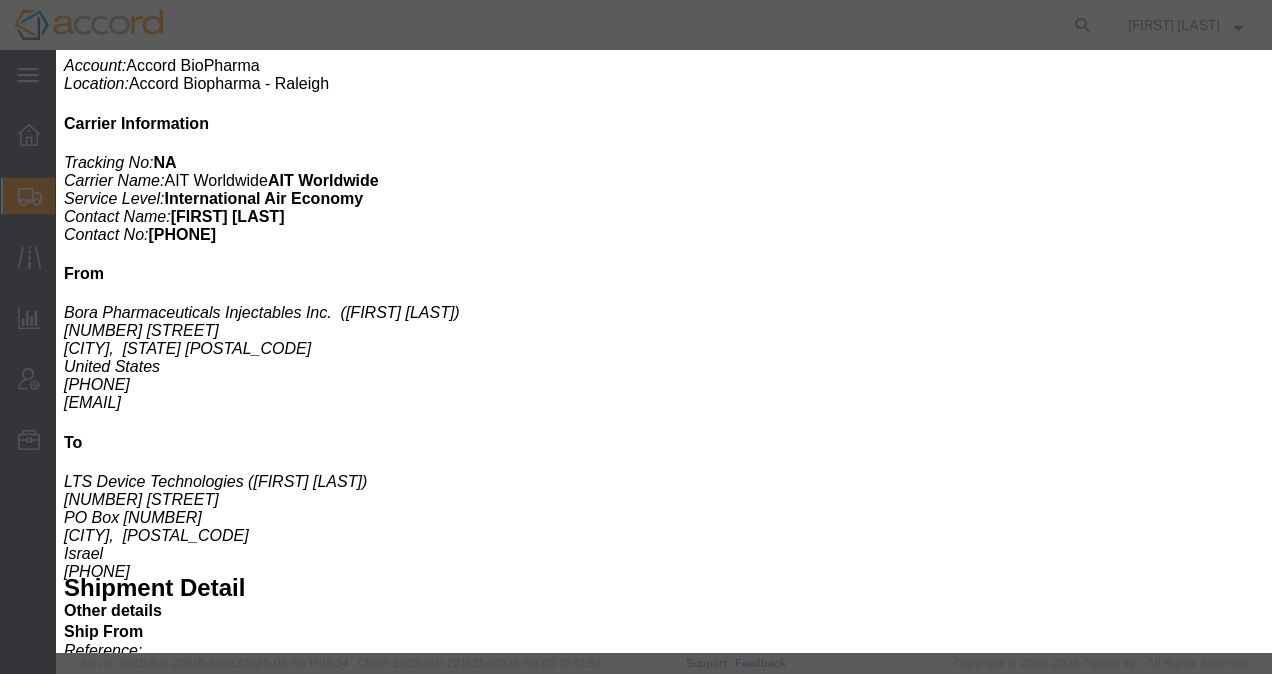 scroll, scrollTop: 0, scrollLeft: 0, axis: both 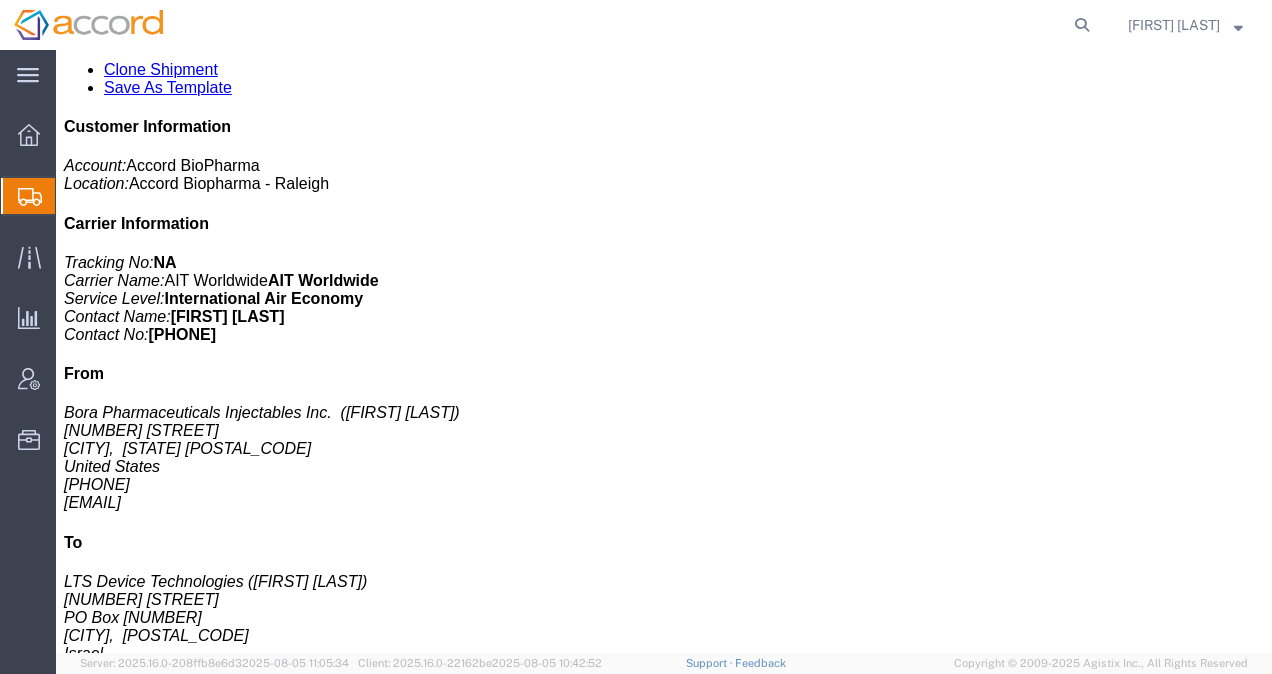 click 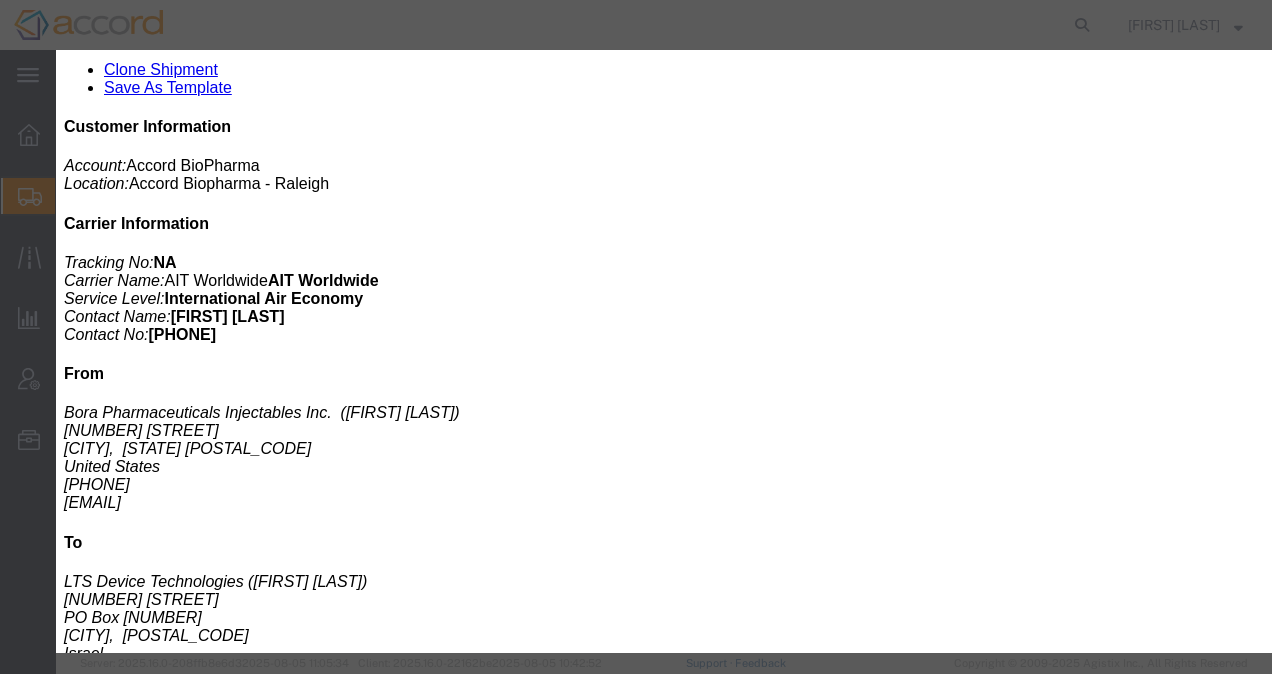 click 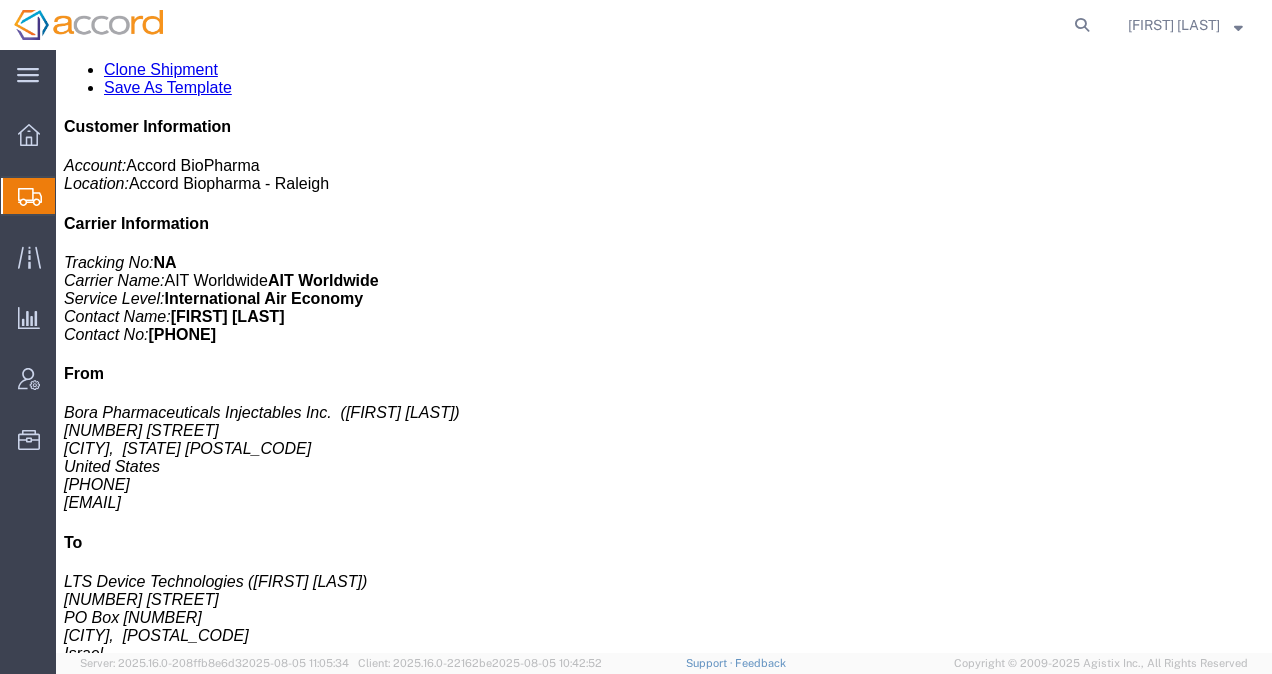 click 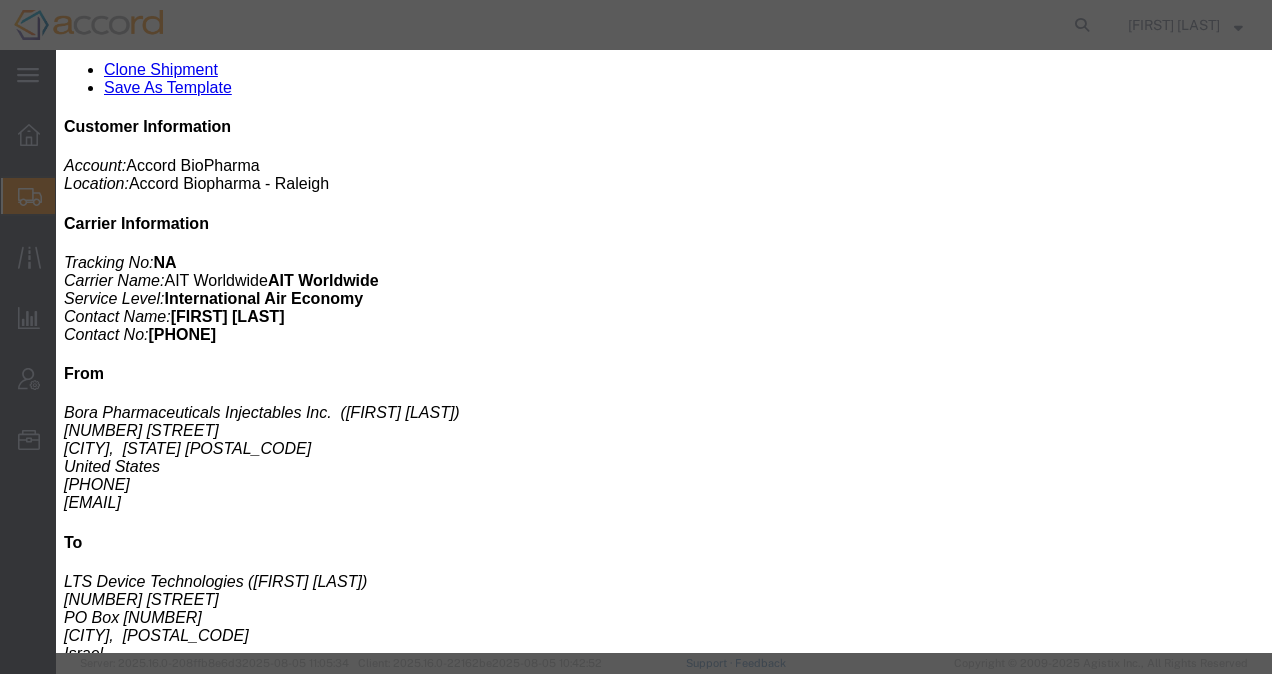click on "Select Account Type Activity ID Airline Appointment Number ASN Batch Number Bill Of Lading Bin Booking Number Booking Request ID CBP Entry No Claim Container Number Content Purchase Order Contract No Customer Ref Delivery Number Department Document No Expenditure Export Reference Flight Number General GL Code House Airway Bill Internal Requisition Invoice Number ITN No Job Number License Lloyd's Code Lot Number Master Airway Bill Master Tracking Number Material Requisition Order Line No Order Number Organization Packing Slip Pickup Number Pickup Request PO Line Item No. Processed by third party Project Project Number Protocol Number Purchase Order Quote Number Release Number RMA Route Sales Order Sales Order No. Serial Number Shipment Id Number Shipment Line No. Study Number Task Tender ID VAT Number Vessel Name VIN Voyage Number Waybill Number Work Order" 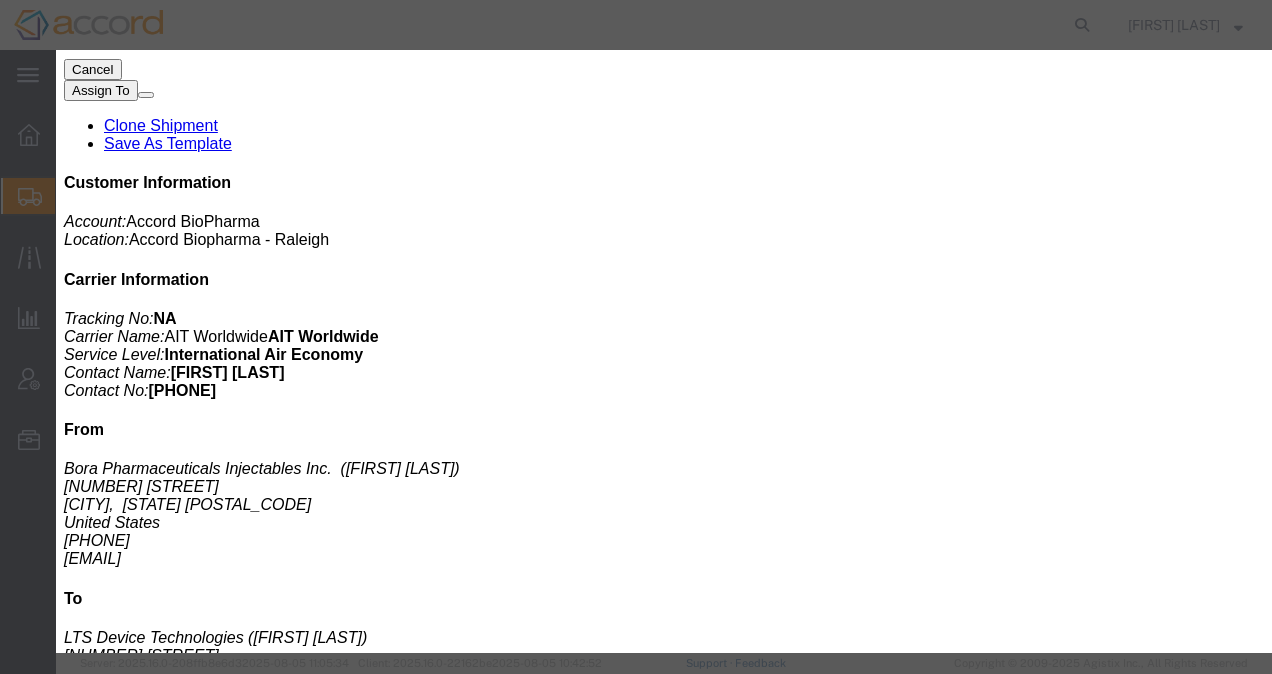 scroll, scrollTop: 300, scrollLeft: 0, axis: vertical 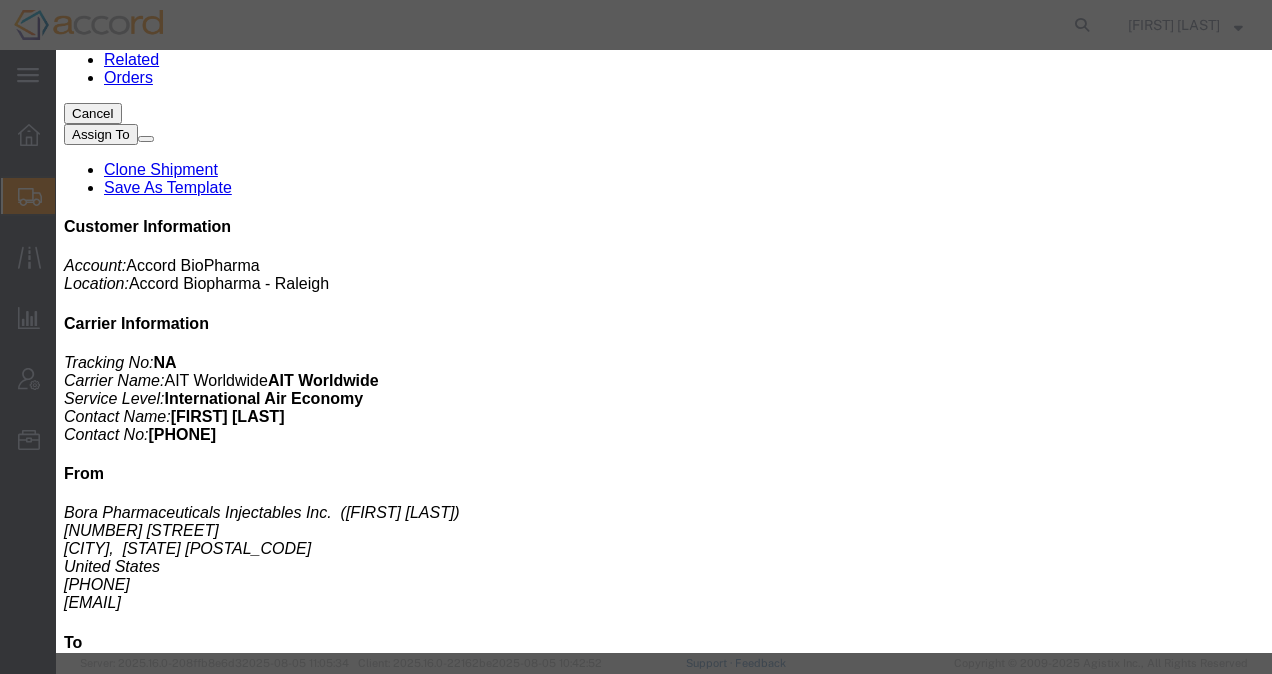 click 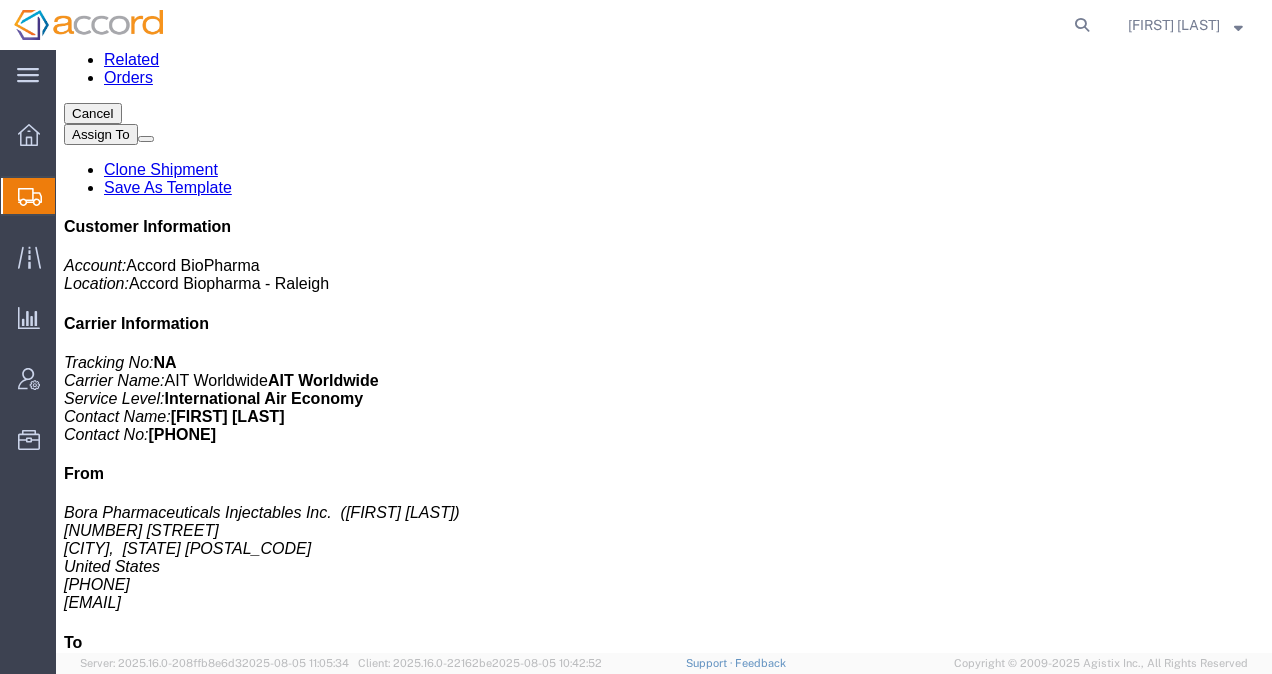click on "Documents" 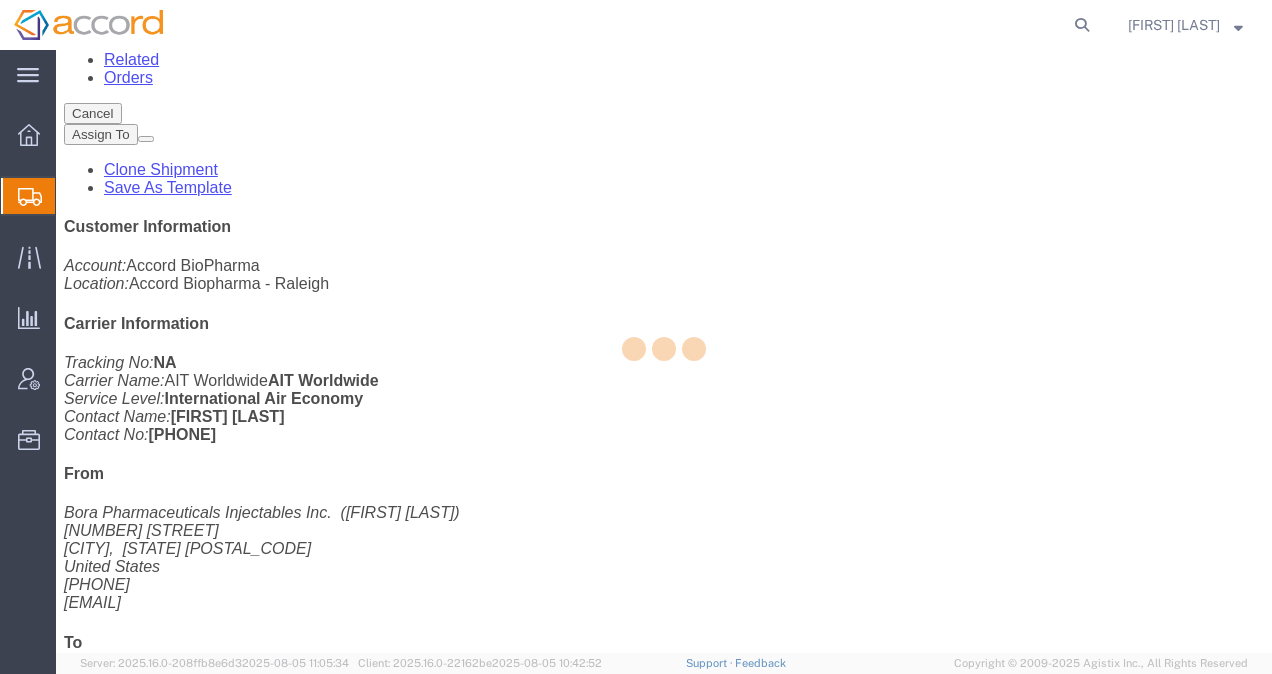 scroll, scrollTop: 0, scrollLeft: 0, axis: both 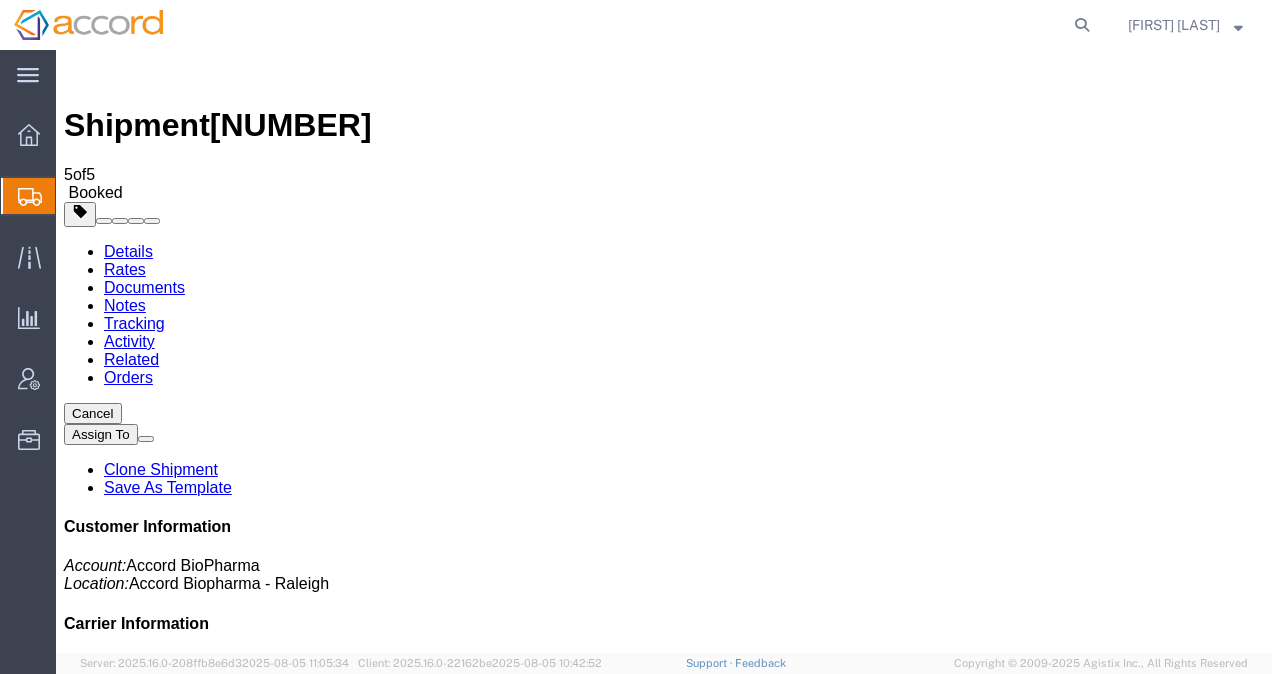click on "Regenerate Documents" at bounding box center [188, 1251] 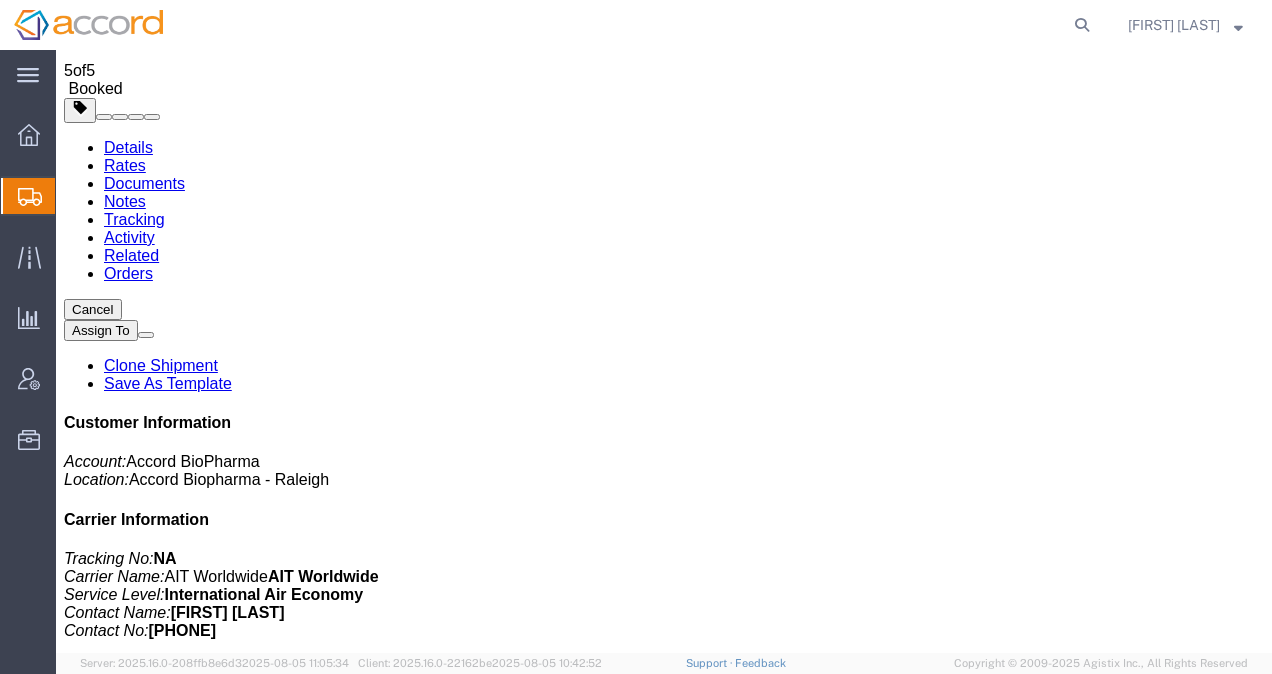 scroll, scrollTop: 500, scrollLeft: 0, axis: vertical 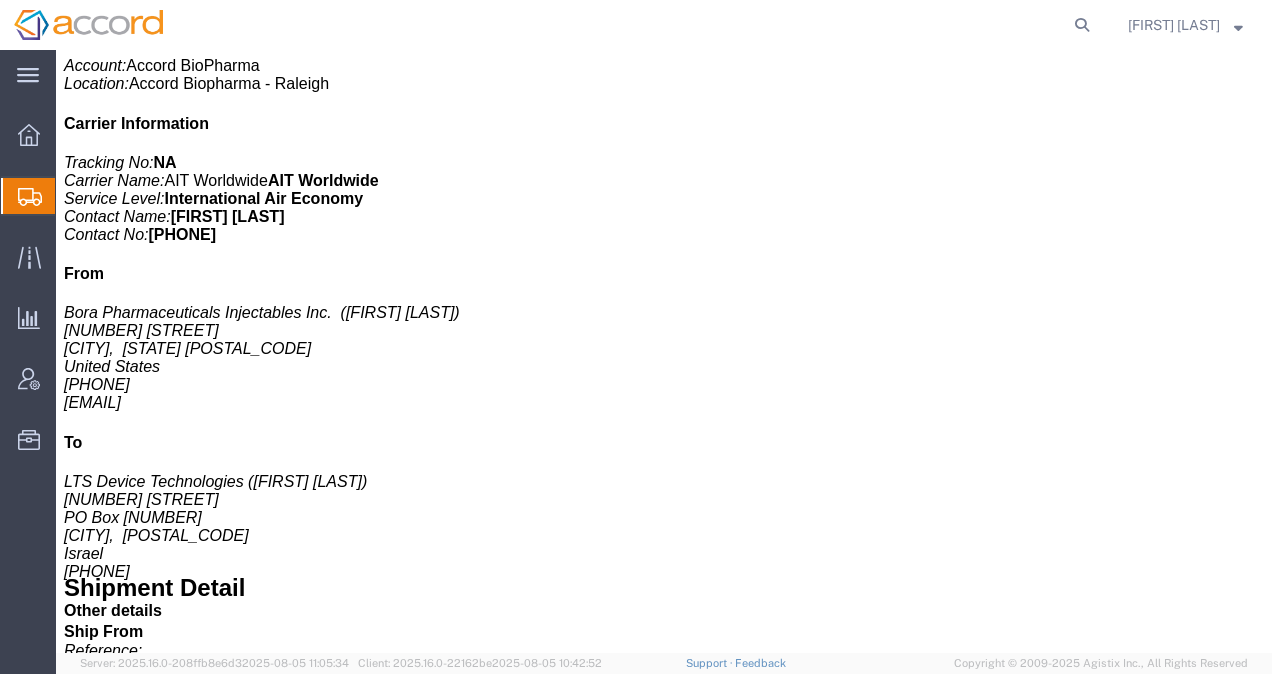 click 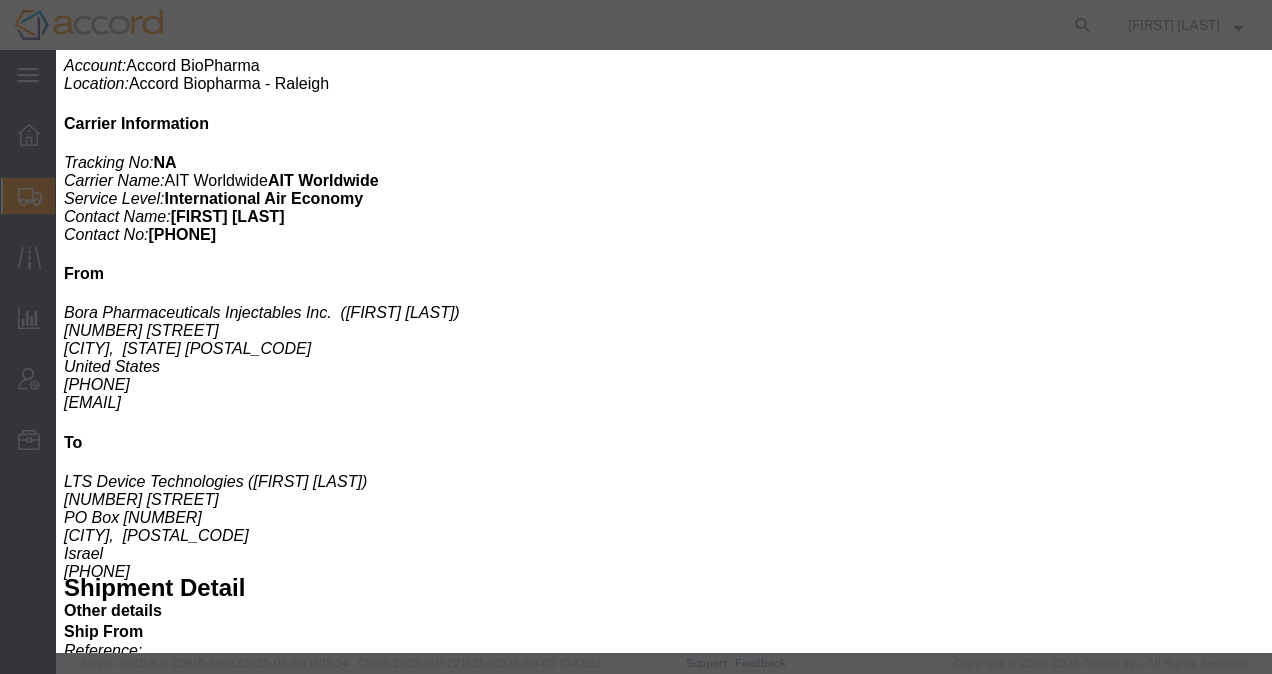 drag, startPoint x: 443, startPoint y: 316, endPoint x: 28, endPoint y: 259, distance: 418.89618 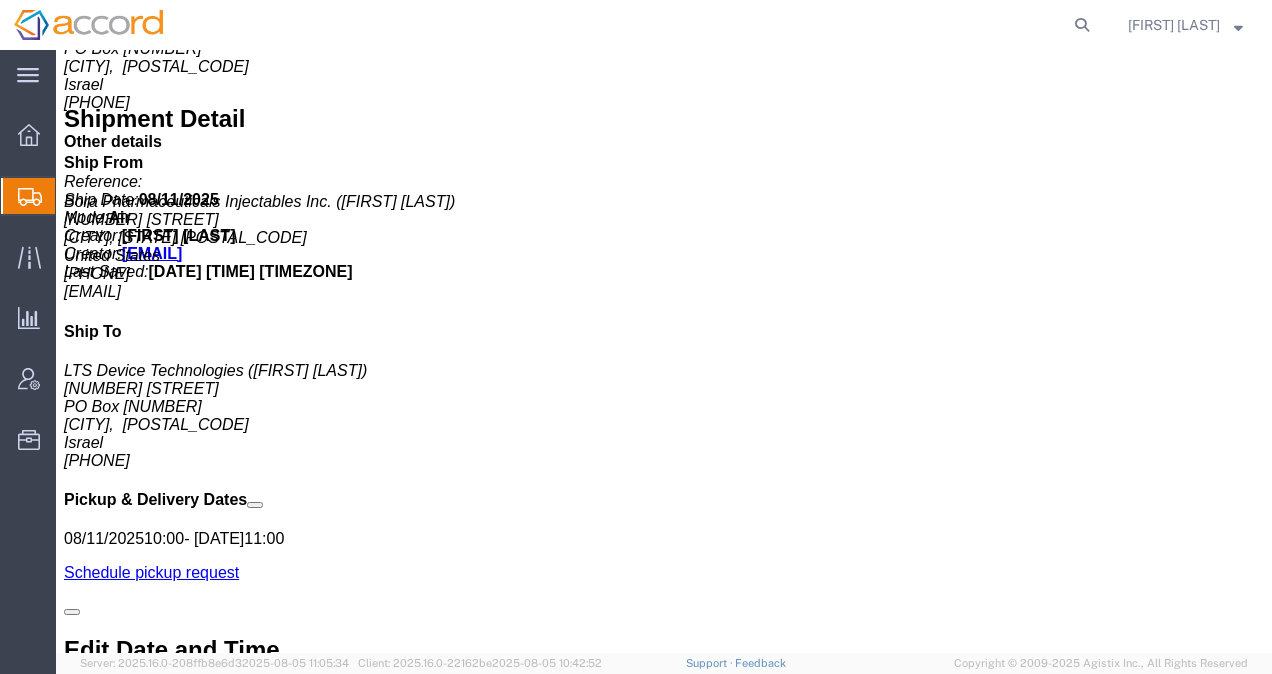 scroll, scrollTop: 1000, scrollLeft: 0, axis: vertical 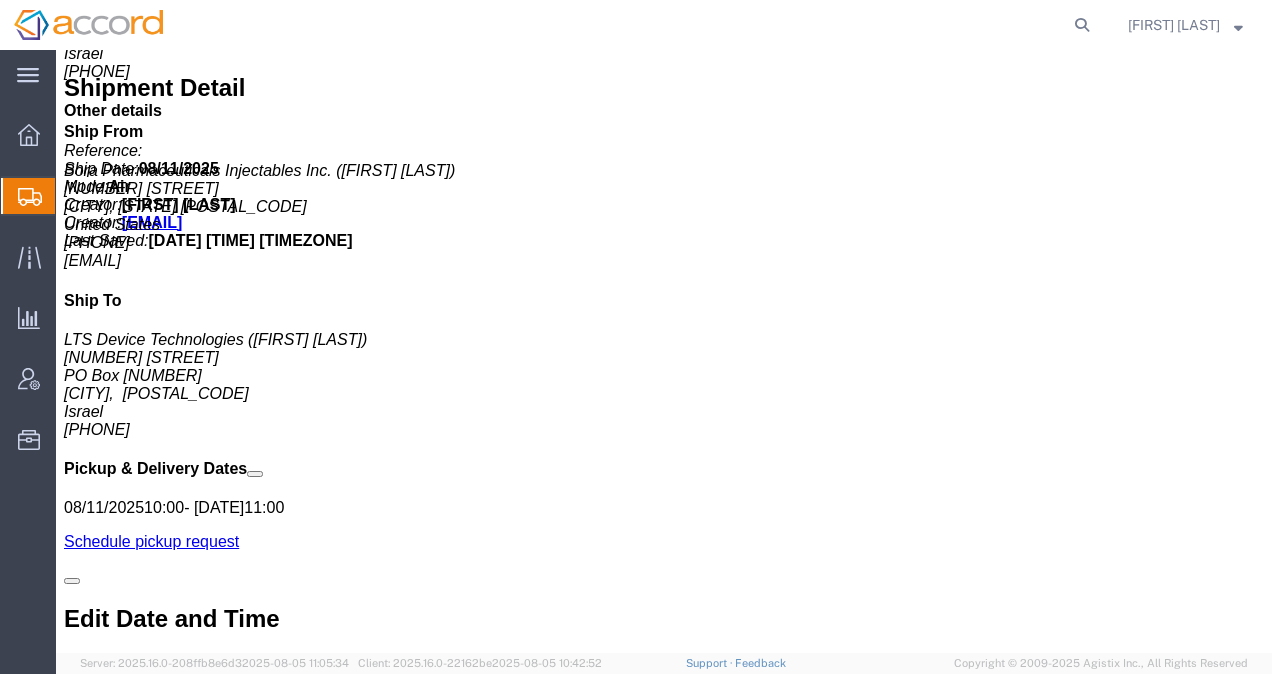 click on "Customs Clearance Authority:" 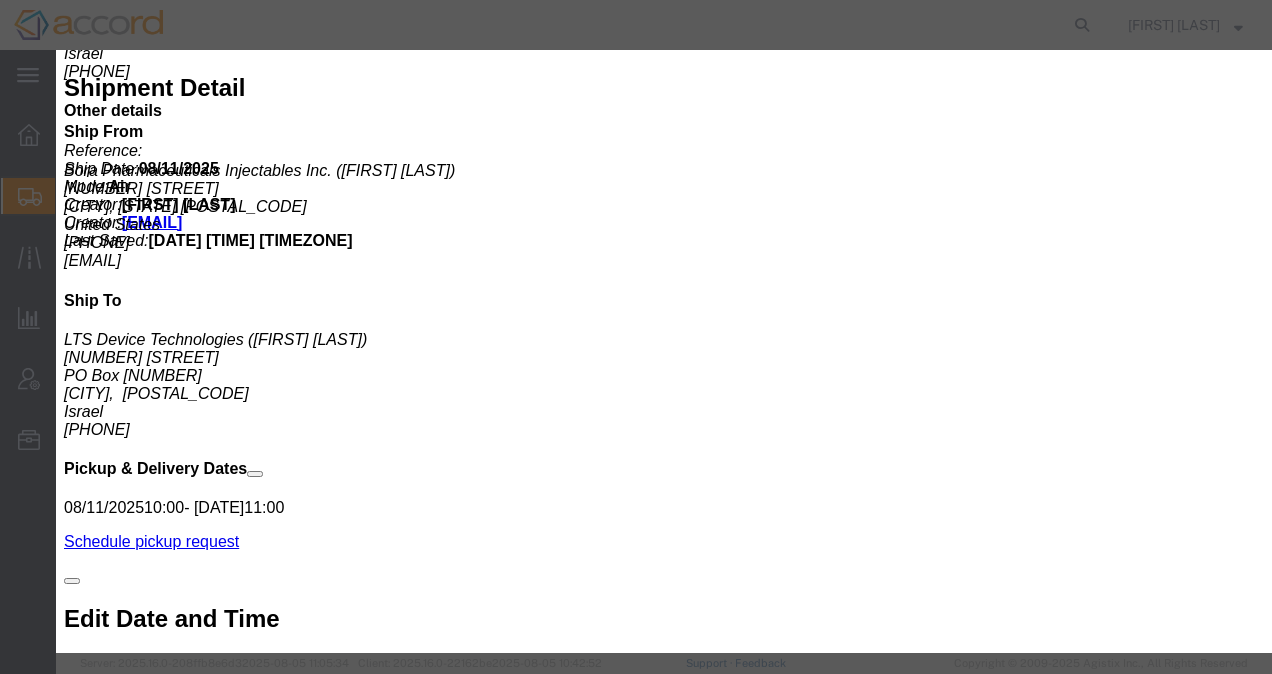 click on "Select ATF BIS DEA EPA FDA FTR ITAR OFAC Other (OPA)" 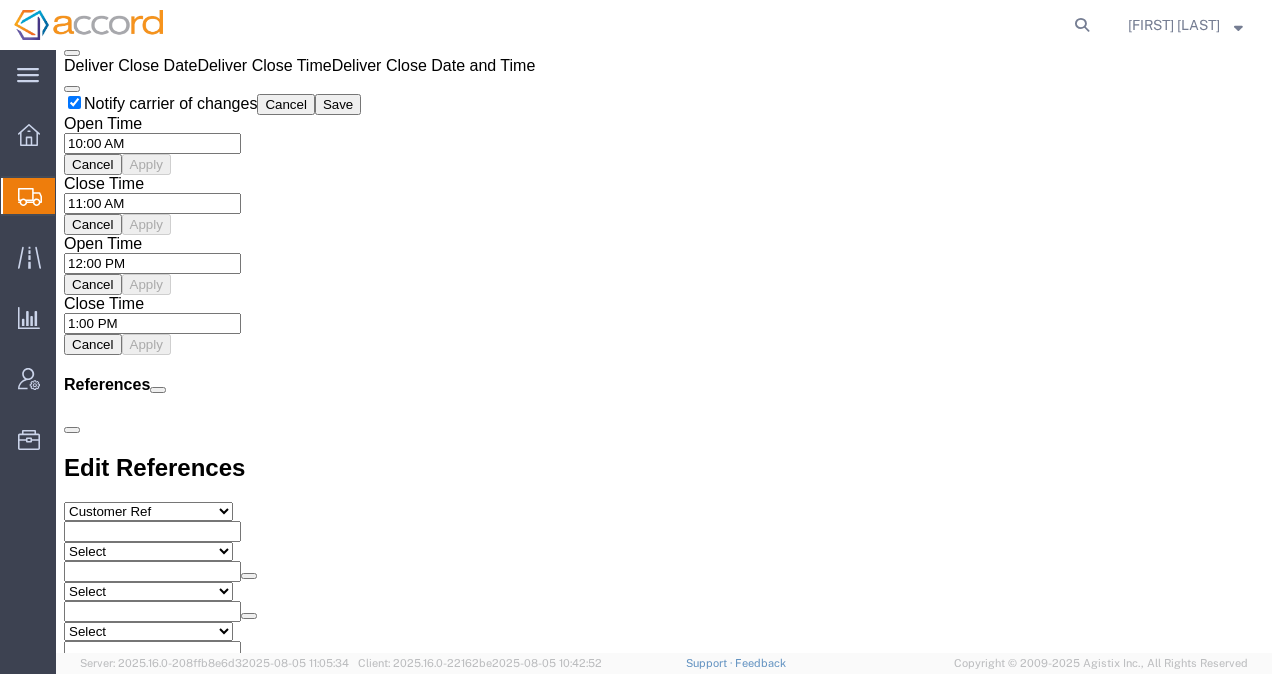 scroll, scrollTop: 1828, scrollLeft: 0, axis: vertical 